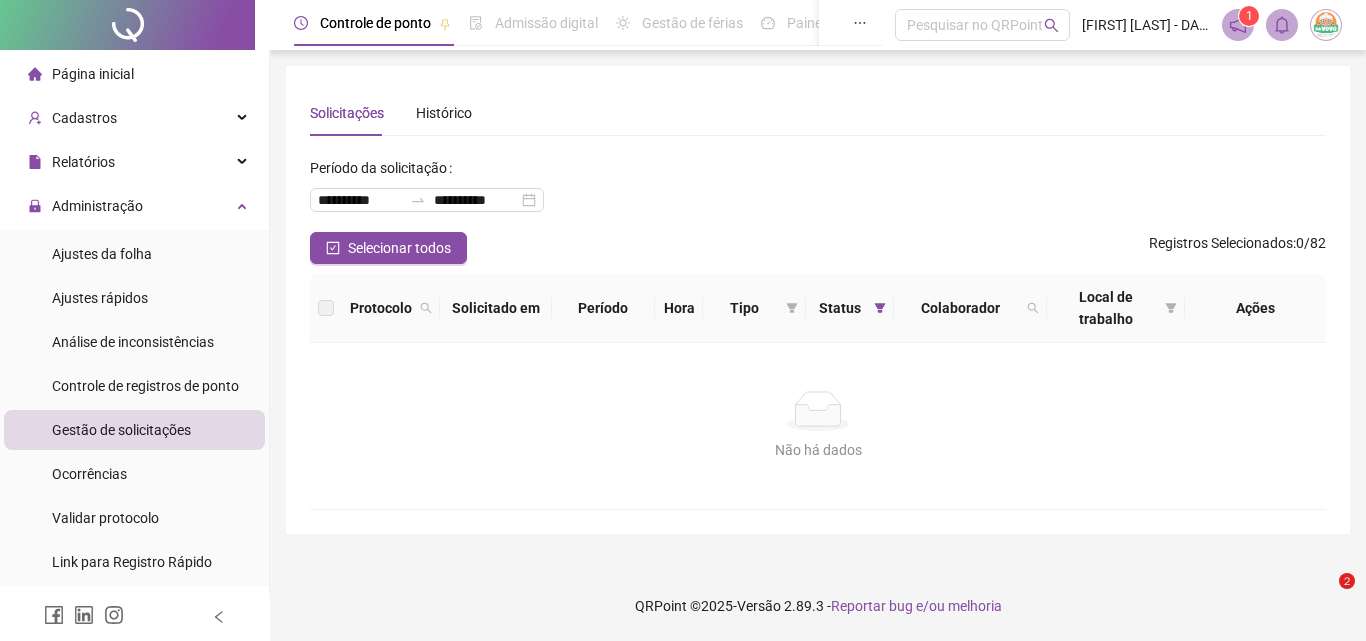 scroll, scrollTop: 0, scrollLeft: 0, axis: both 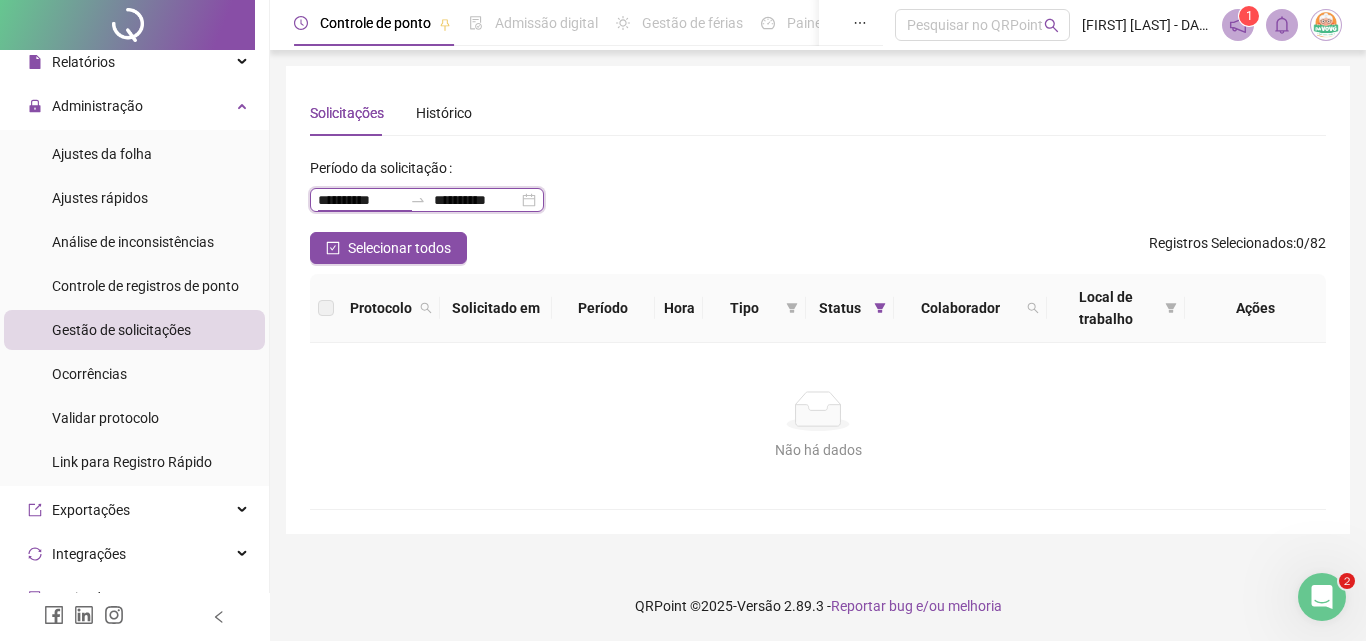 click on "**********" at bounding box center (360, 200) 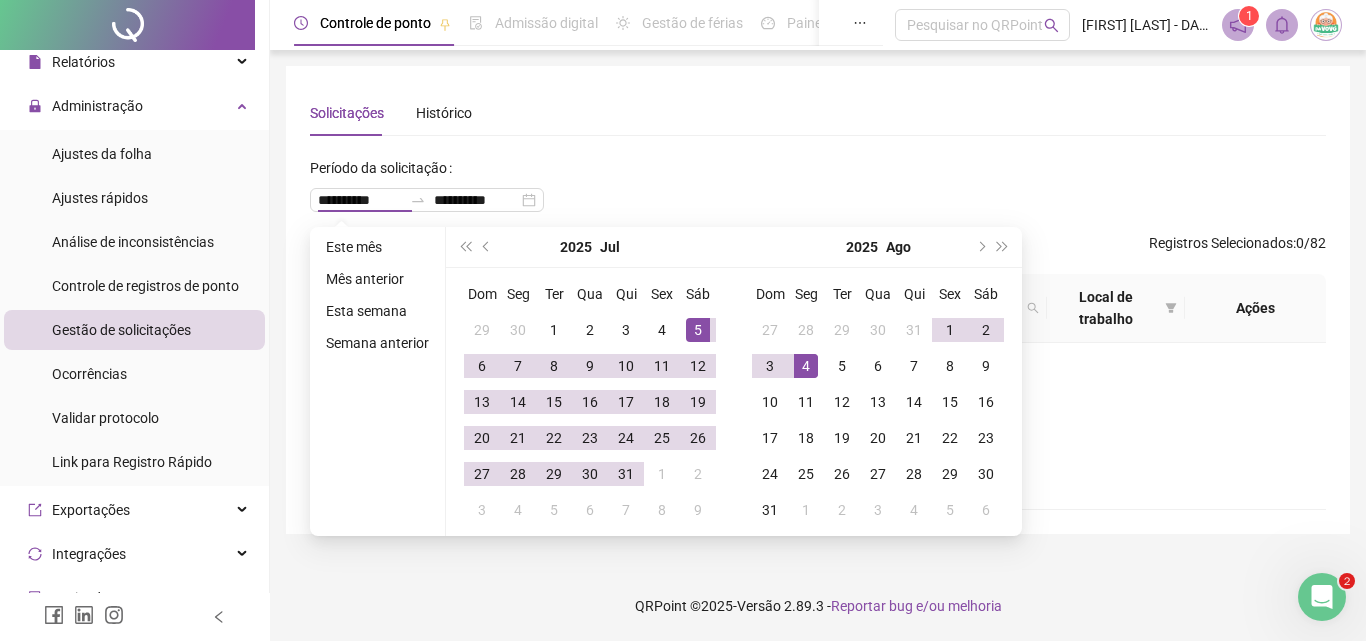 click on "Solicitações Histórico" at bounding box center [818, 113] 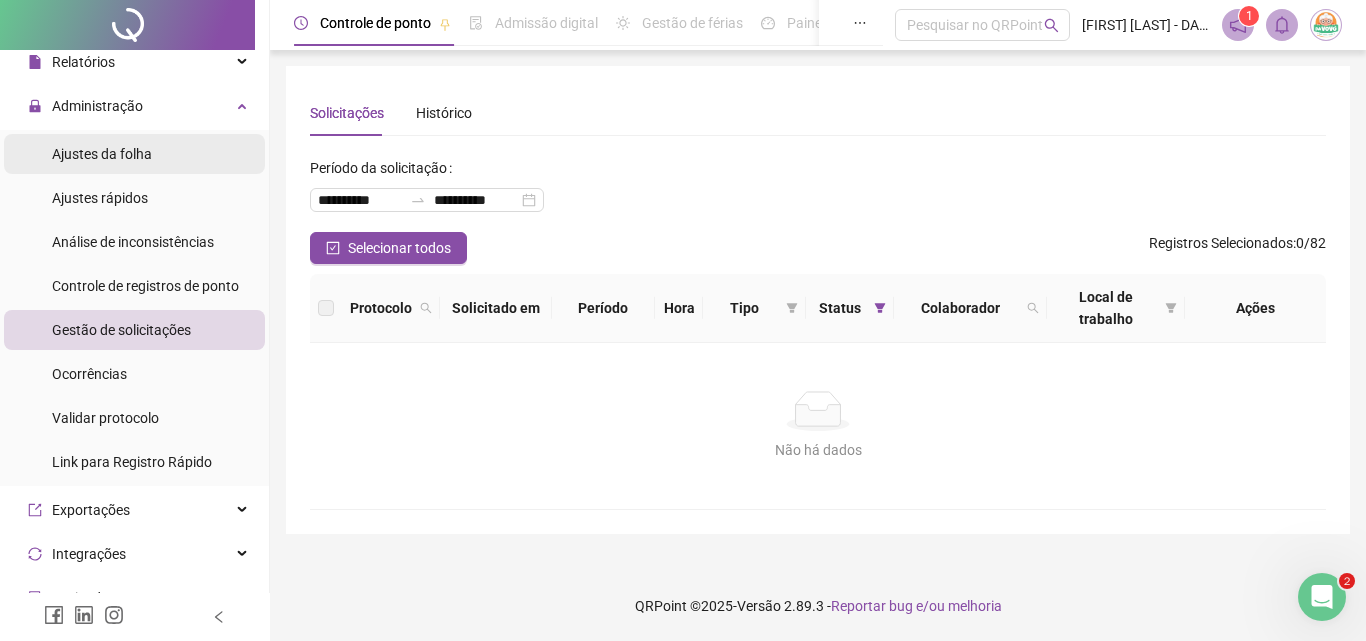 click on "Ajustes da folha" at bounding box center [102, 154] 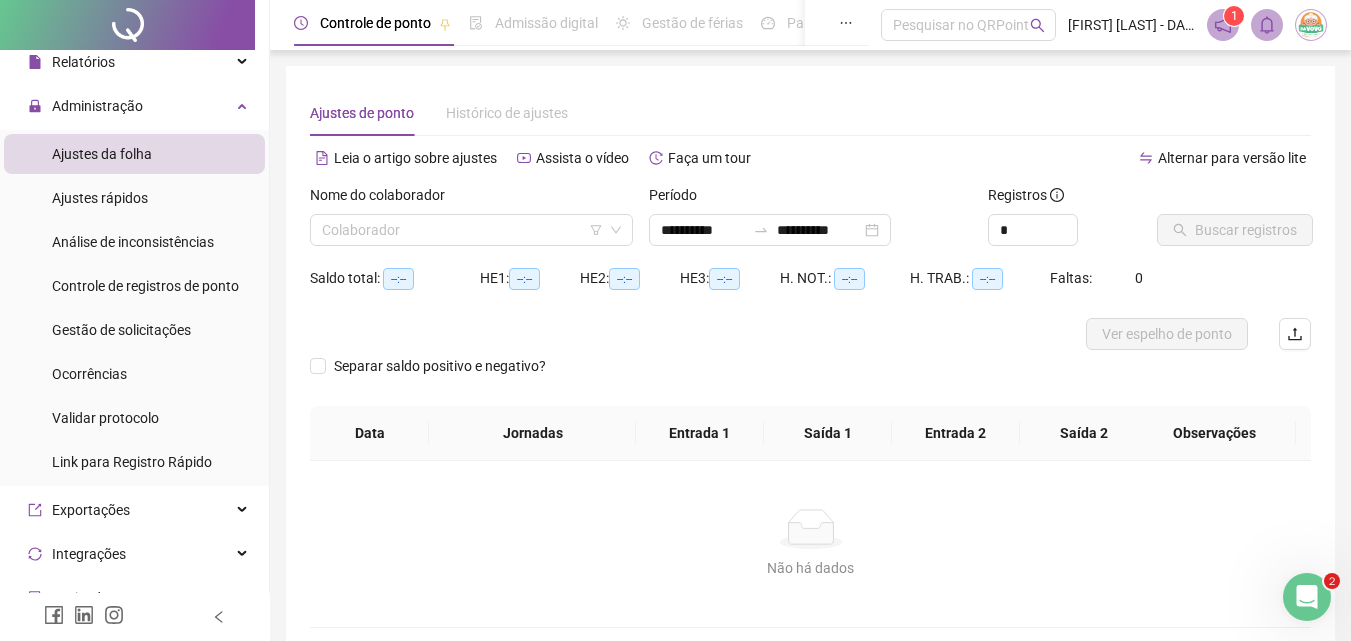 type on "**********" 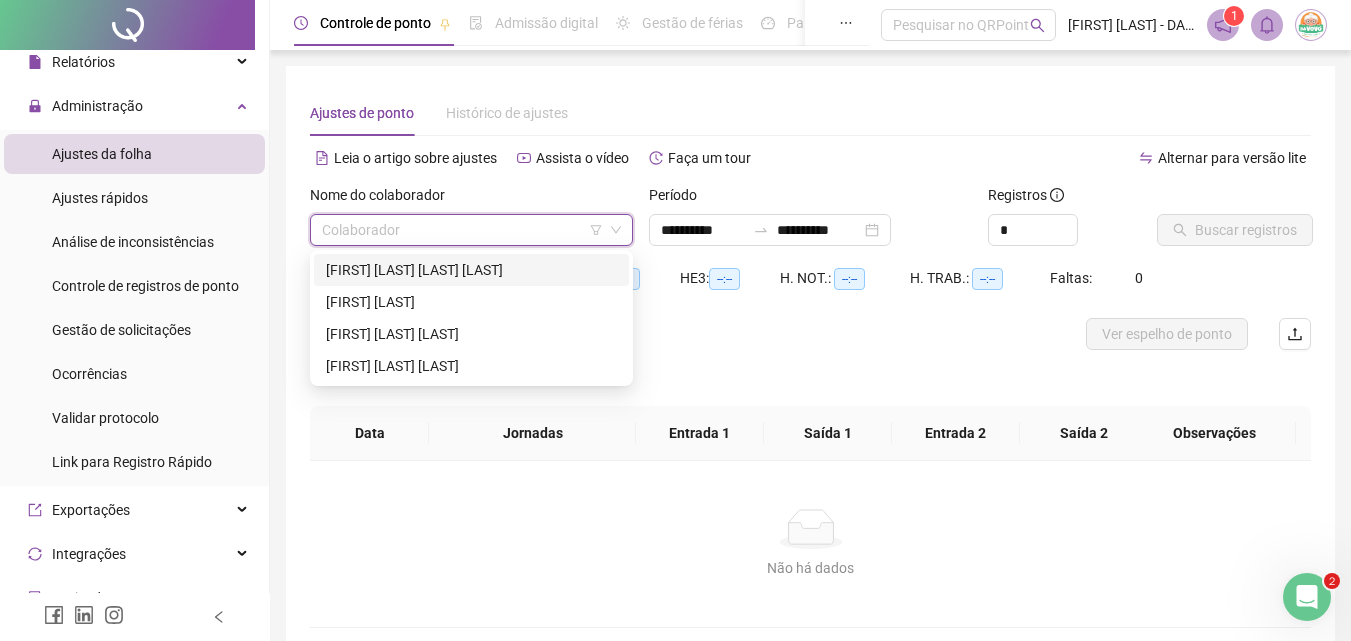 click at bounding box center (462, 230) 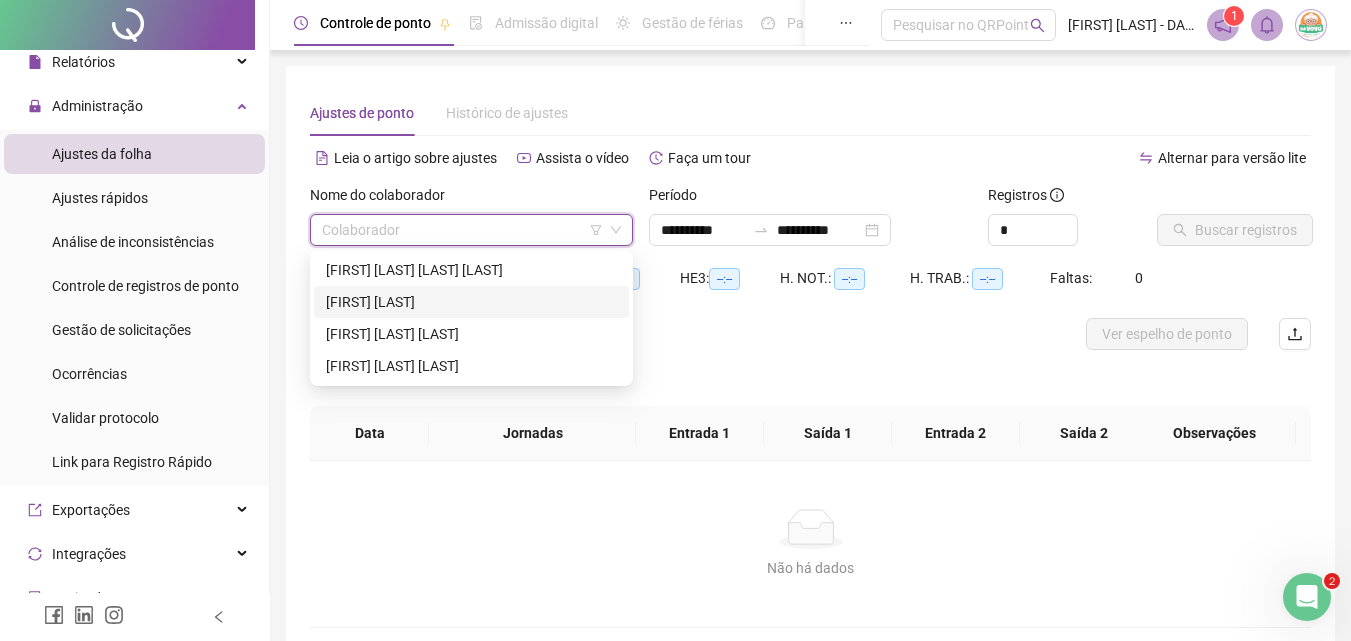 click on "[FIRST] [LAST]" at bounding box center (471, 302) 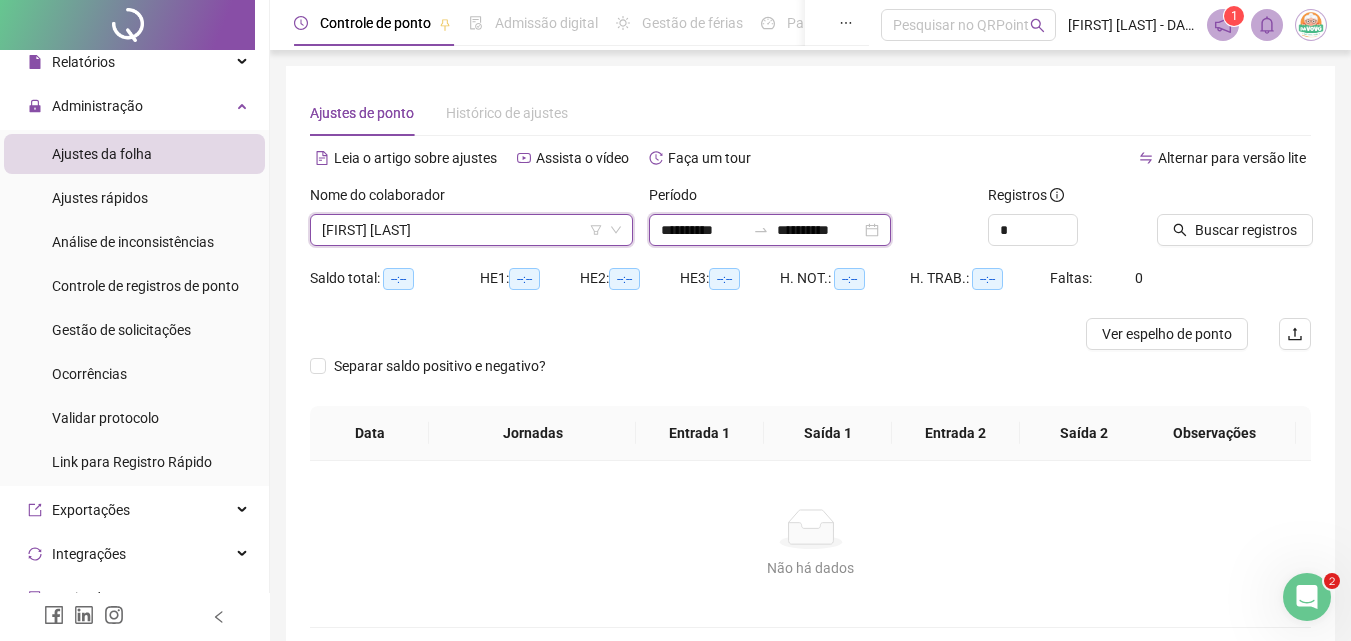 click on "**********" at bounding box center [703, 230] 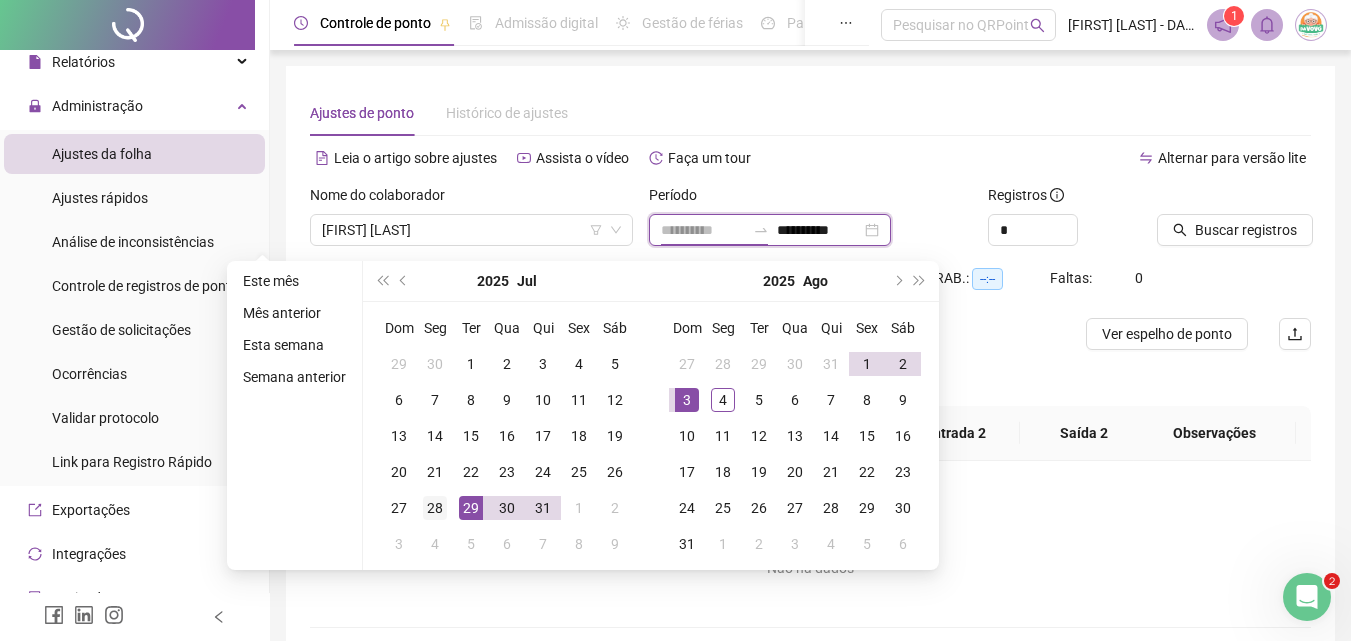 type on "**********" 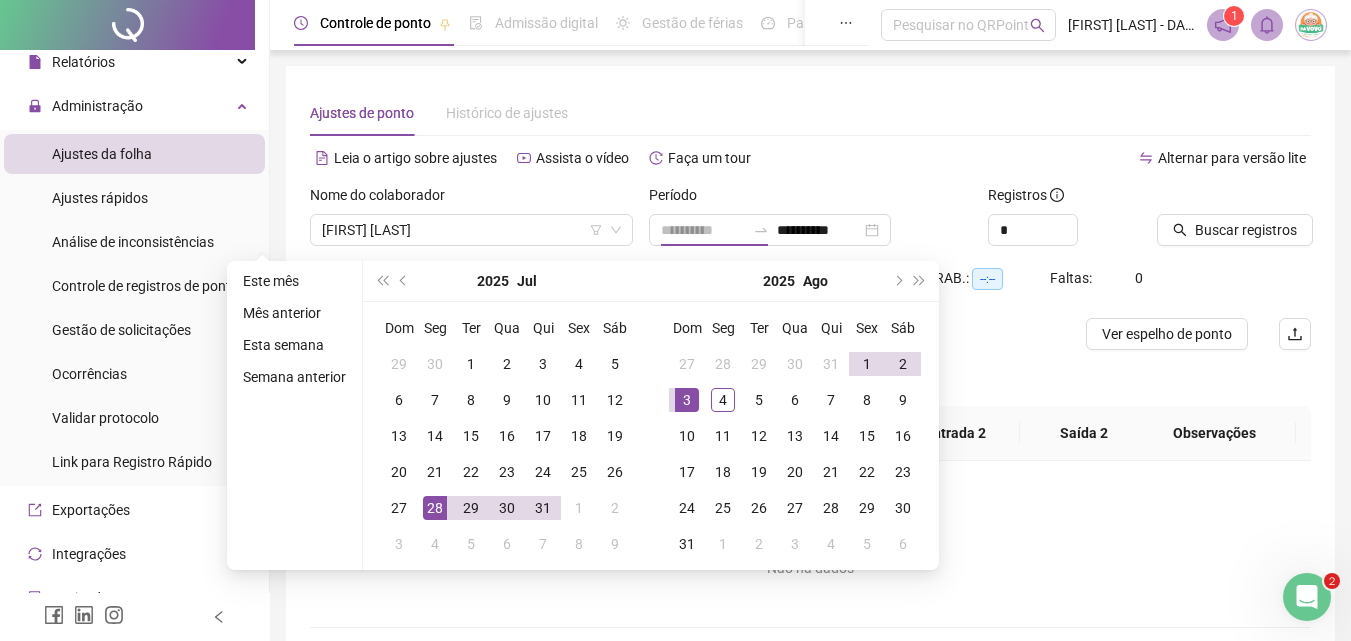 click on "28" at bounding box center (435, 508) 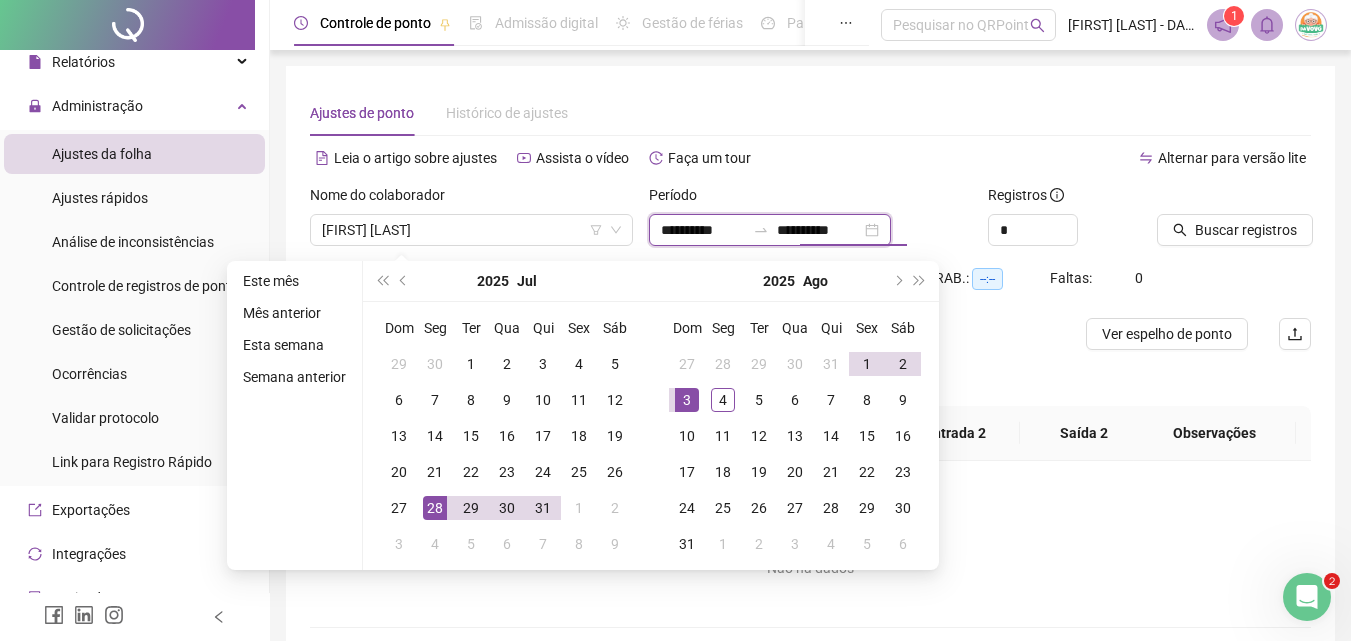 drag, startPoint x: 813, startPoint y: 227, endPoint x: 803, endPoint y: 228, distance: 10.049875 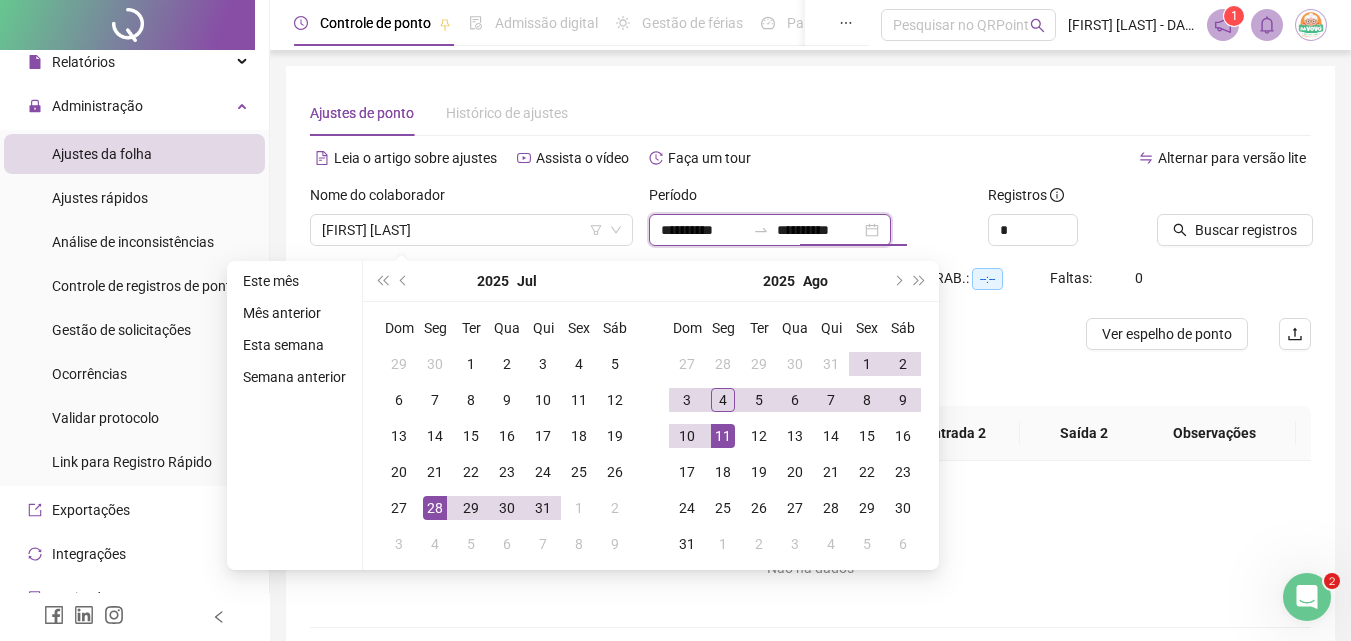 type on "**********" 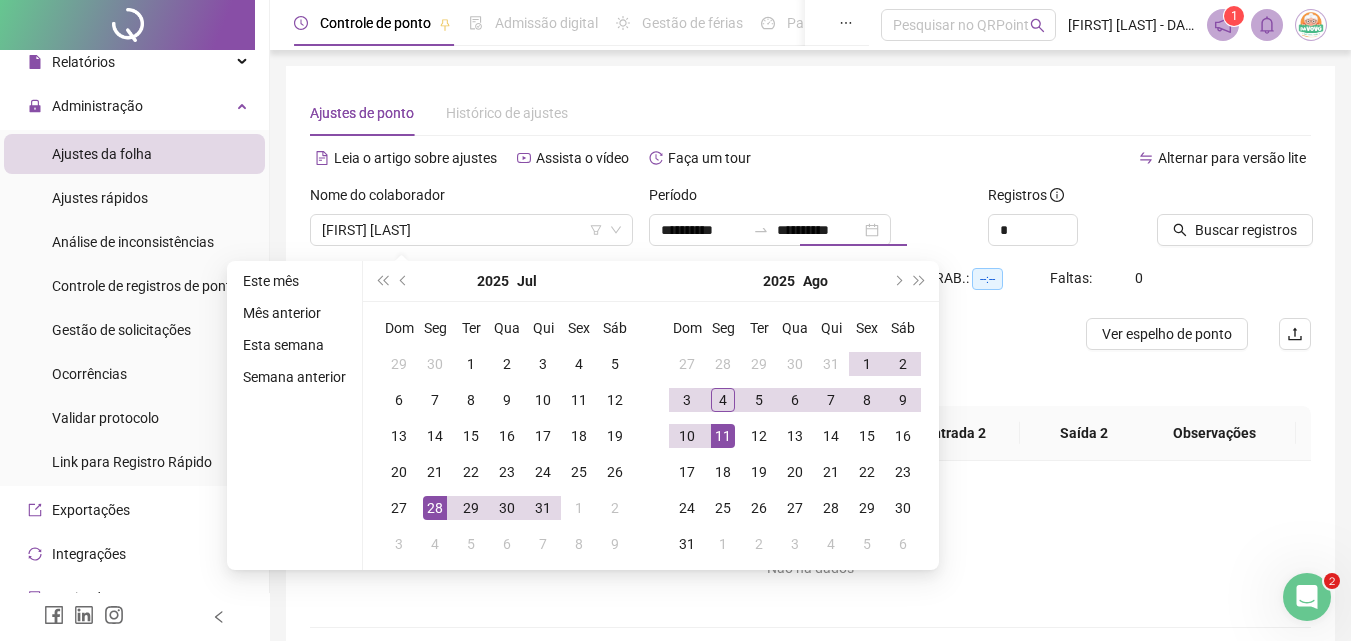 click on "Período" at bounding box center [810, 199] 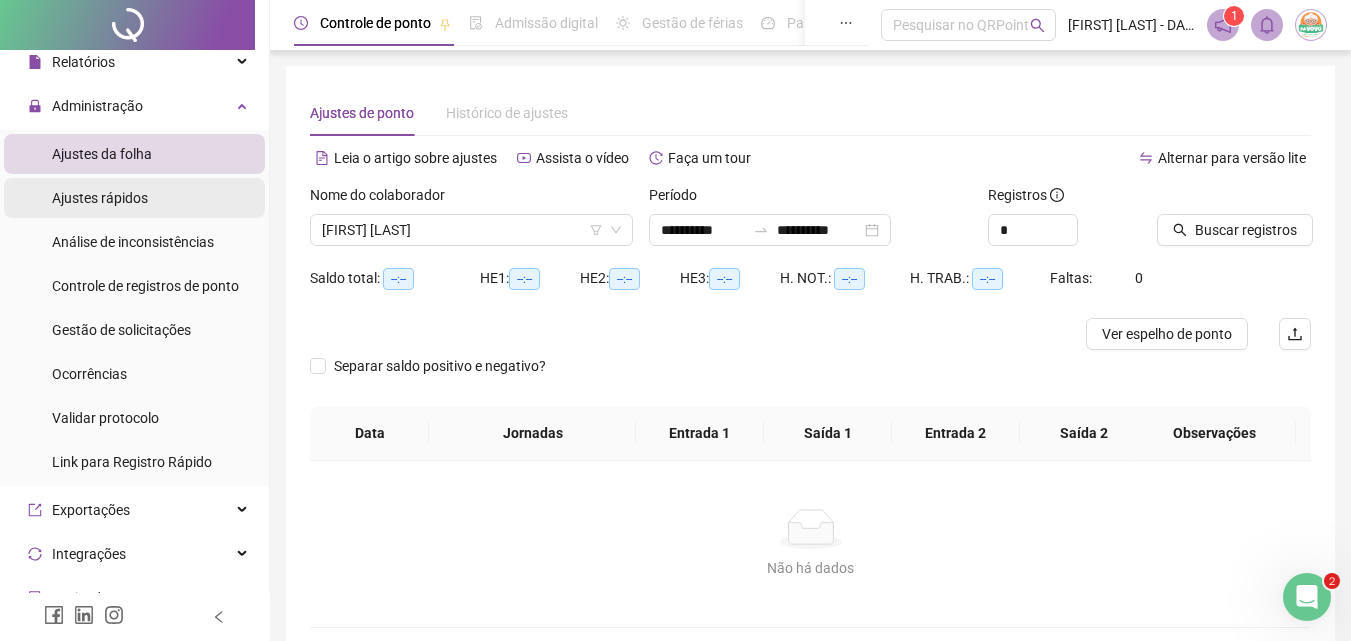 click on "Ajustes rápidos" at bounding box center [100, 198] 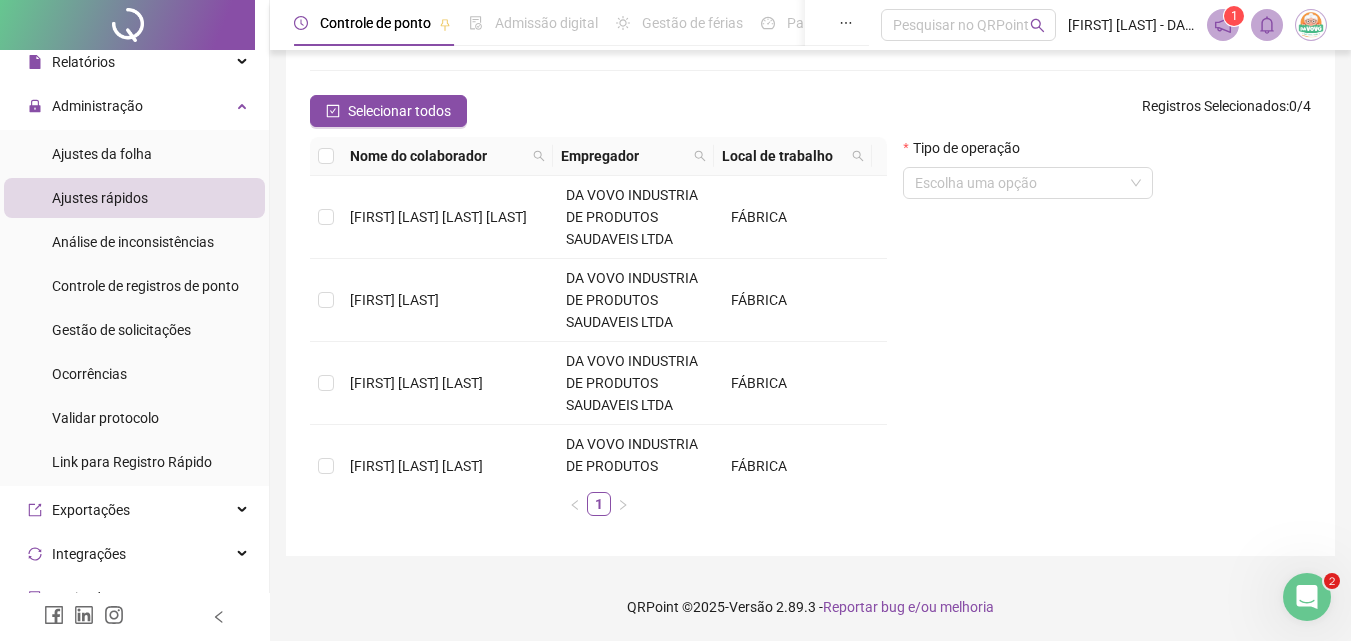 scroll, scrollTop: 193, scrollLeft: 0, axis: vertical 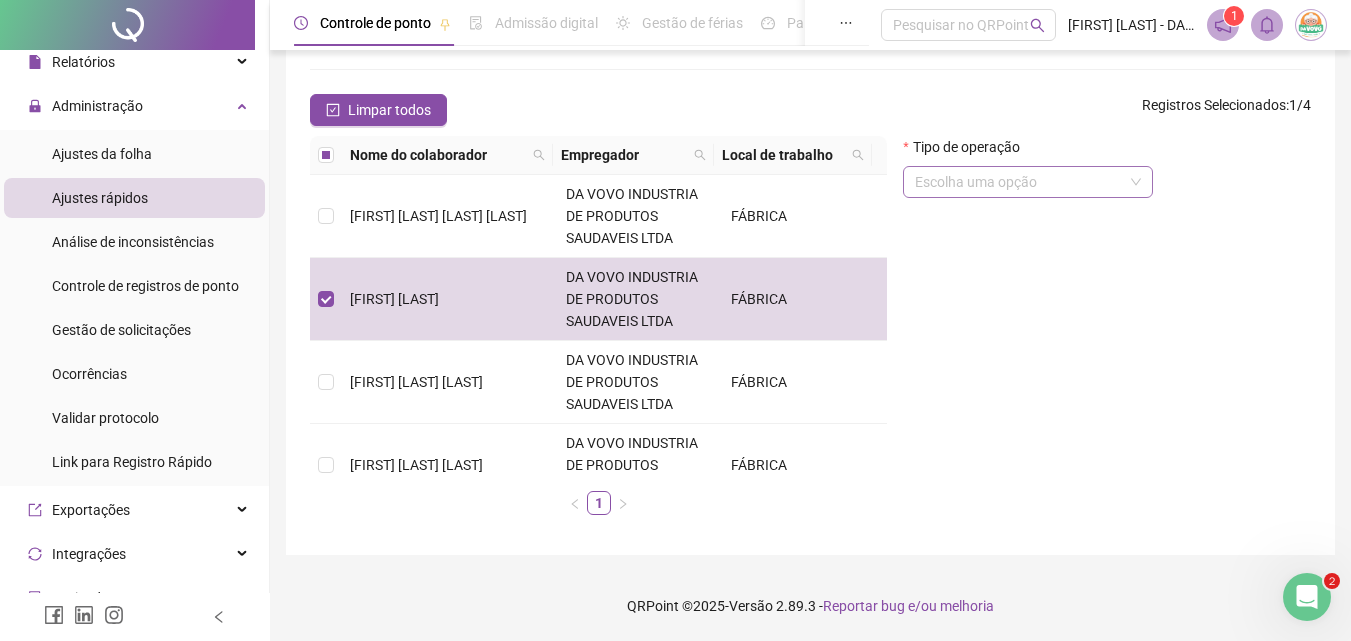 click at bounding box center [1019, 182] 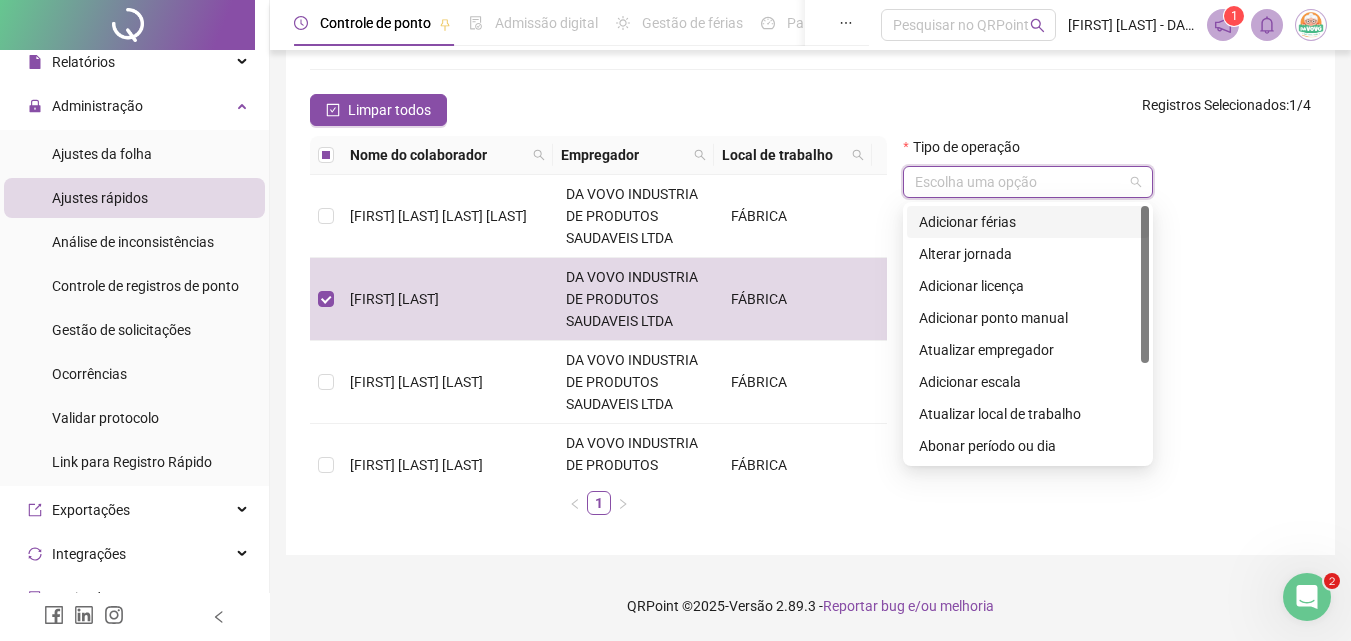 click on "Adicionar férias" at bounding box center (1028, 222) 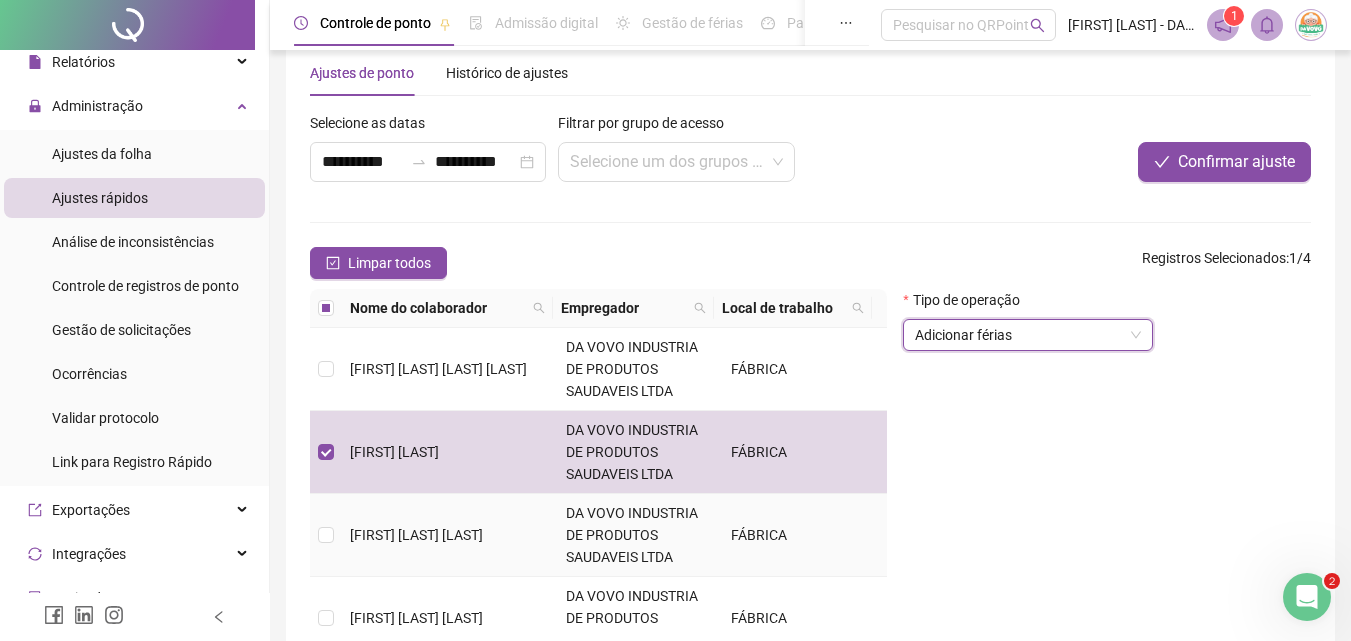 scroll, scrollTop: 0, scrollLeft: 0, axis: both 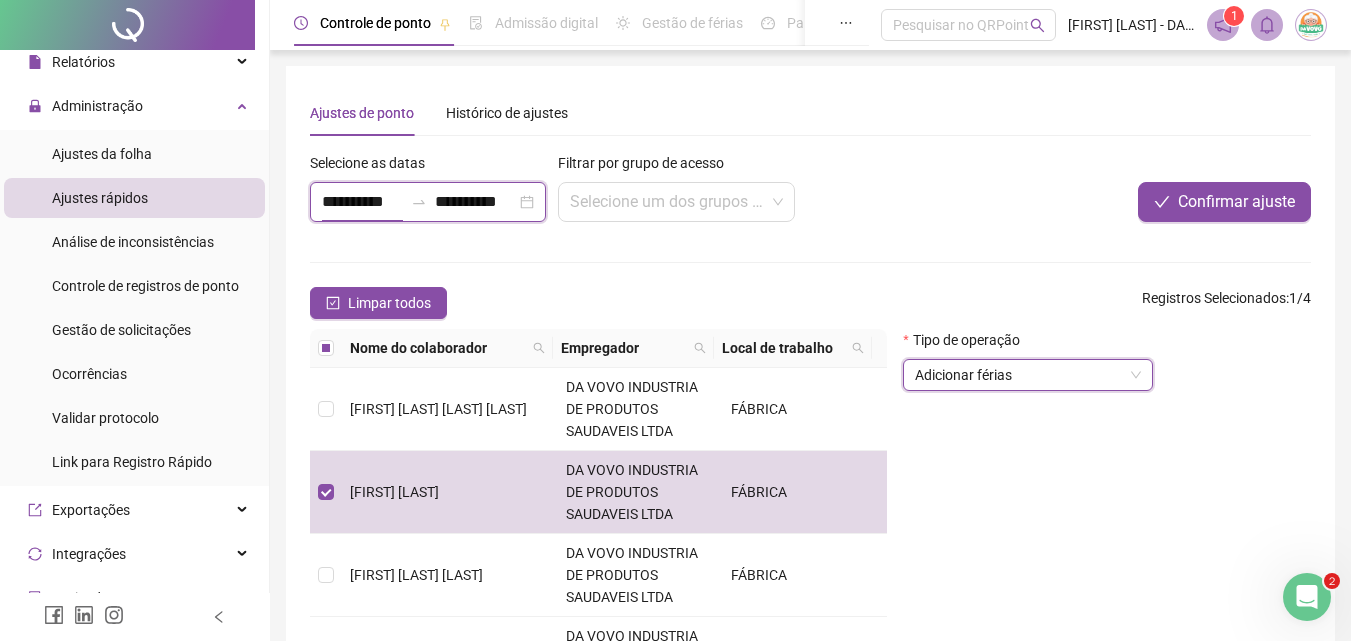 click on "**********" at bounding box center (362, 202) 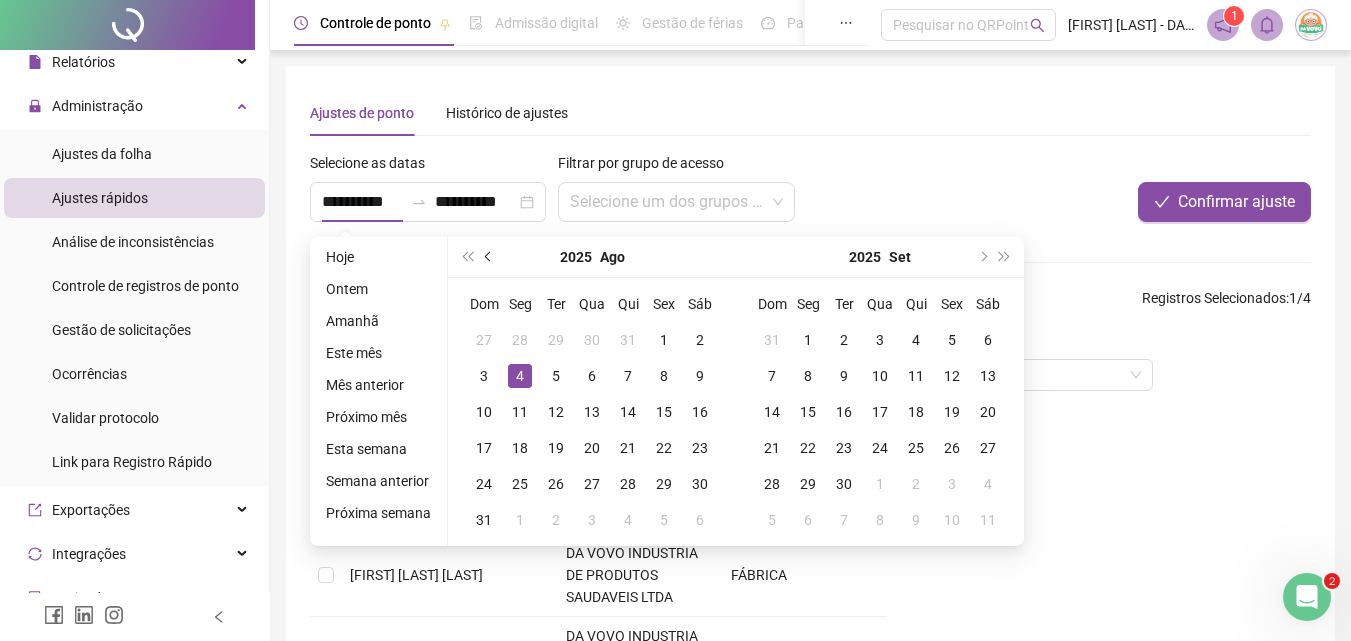 click at bounding box center [489, 257] 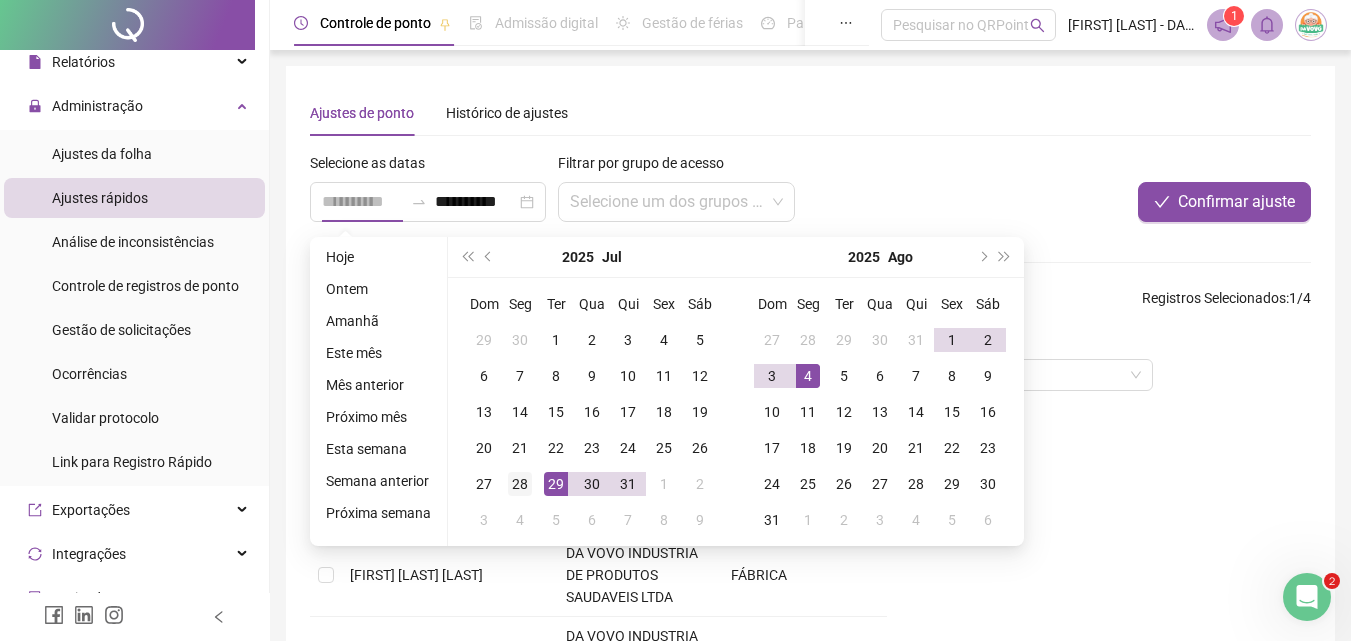 type on "**********" 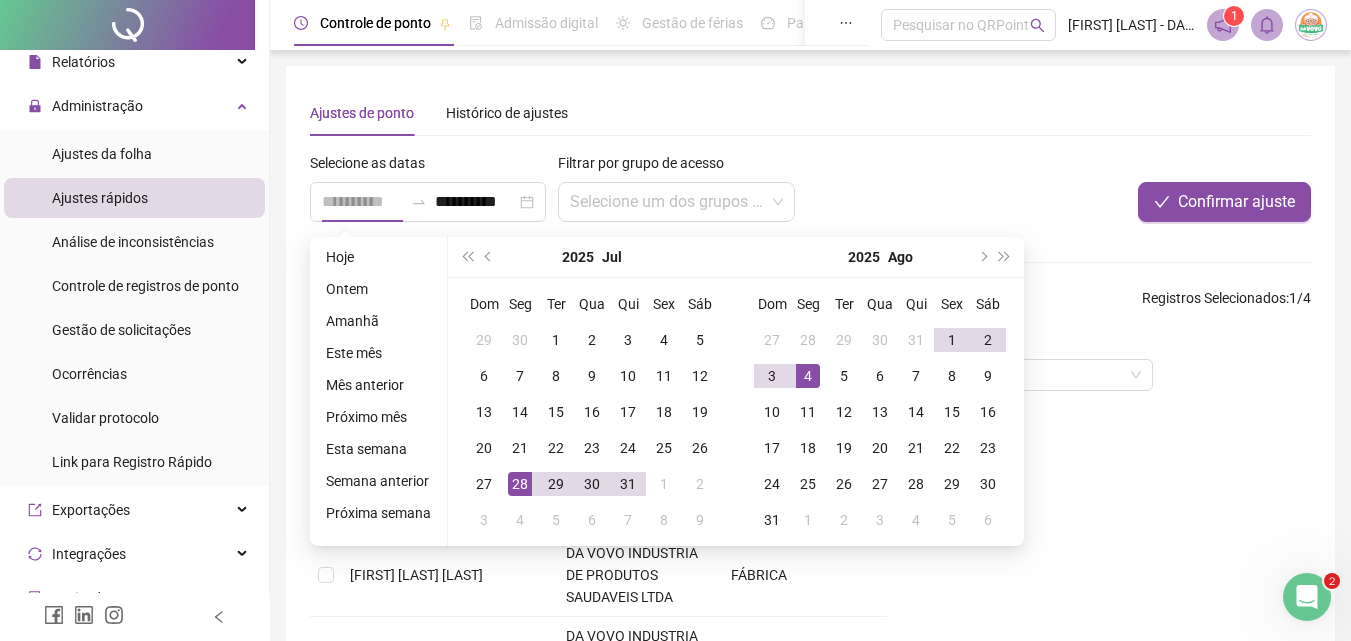 click on "28" at bounding box center [520, 484] 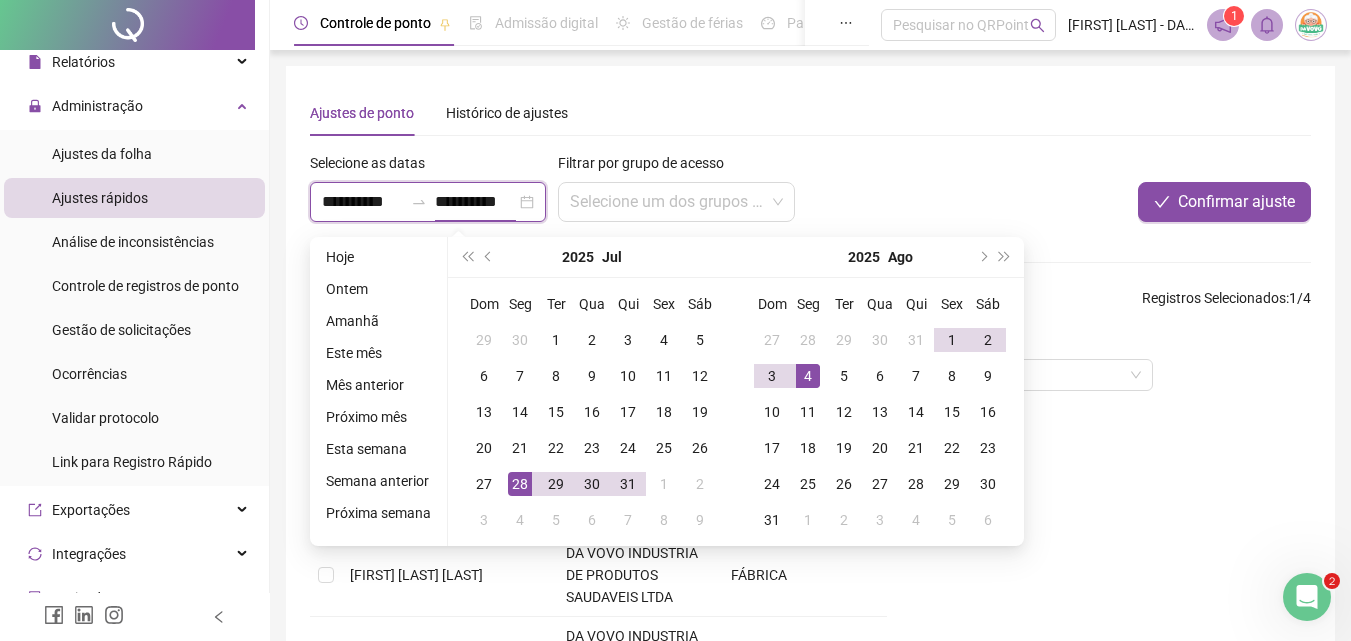 click on "**********" at bounding box center [475, 202] 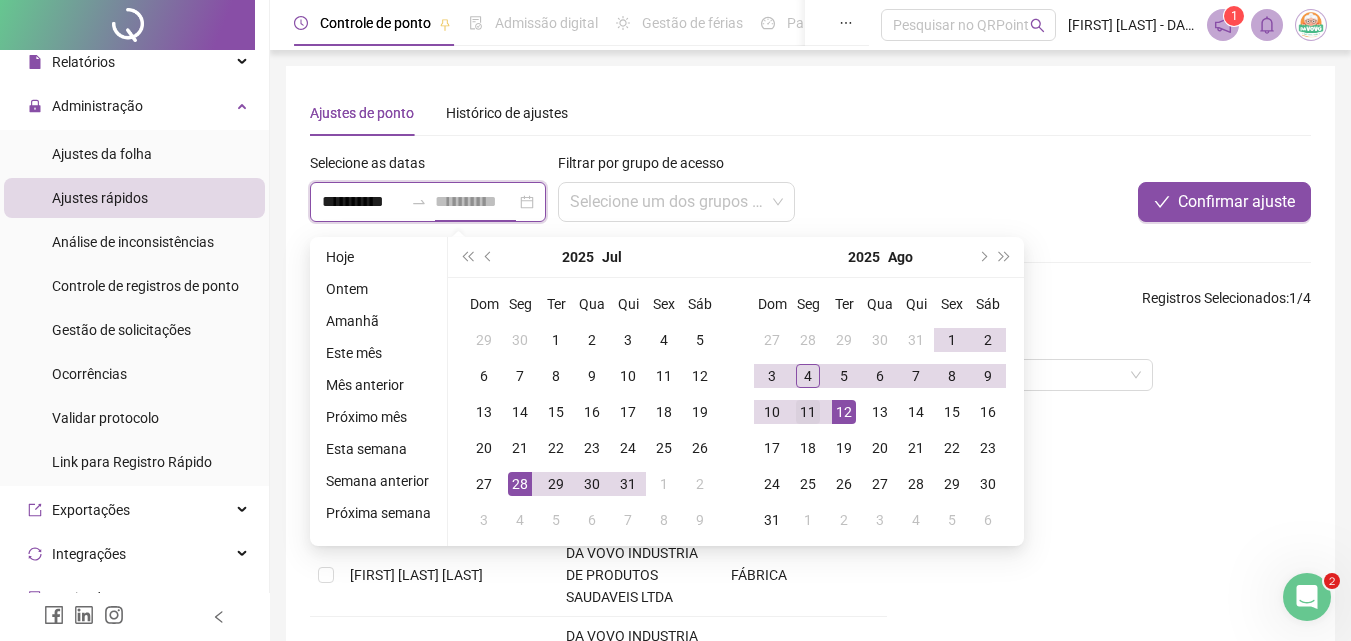 type on "**********" 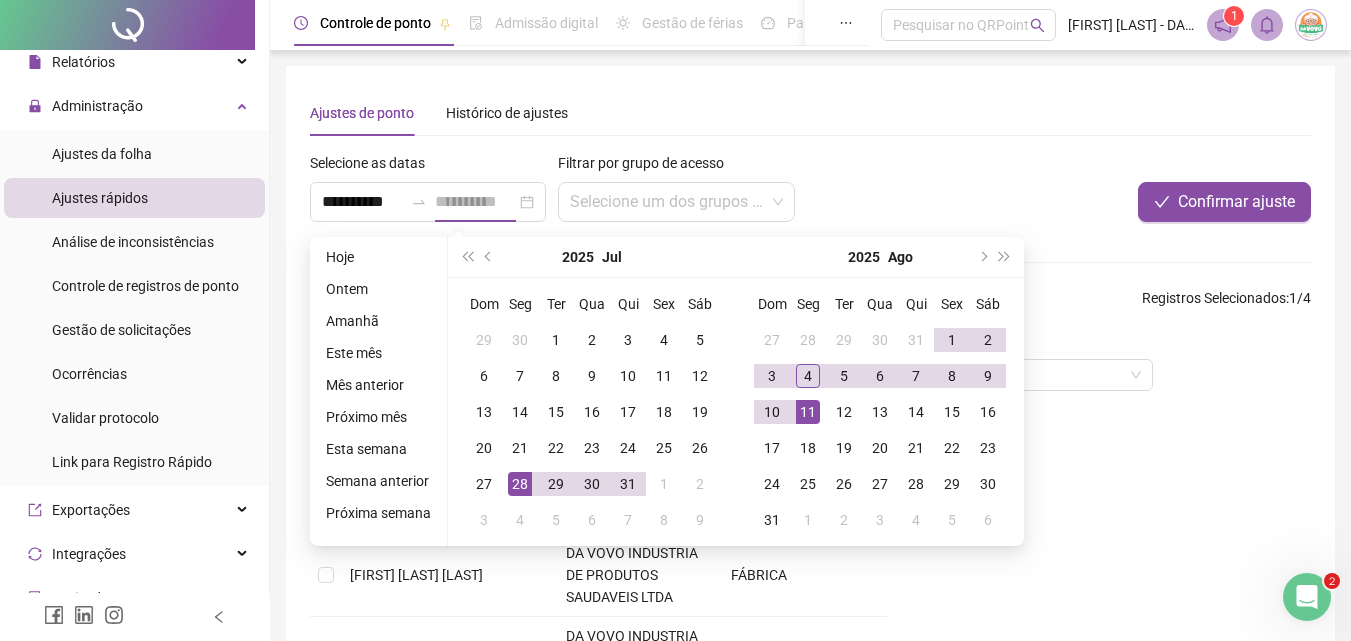 click on "11" at bounding box center [808, 412] 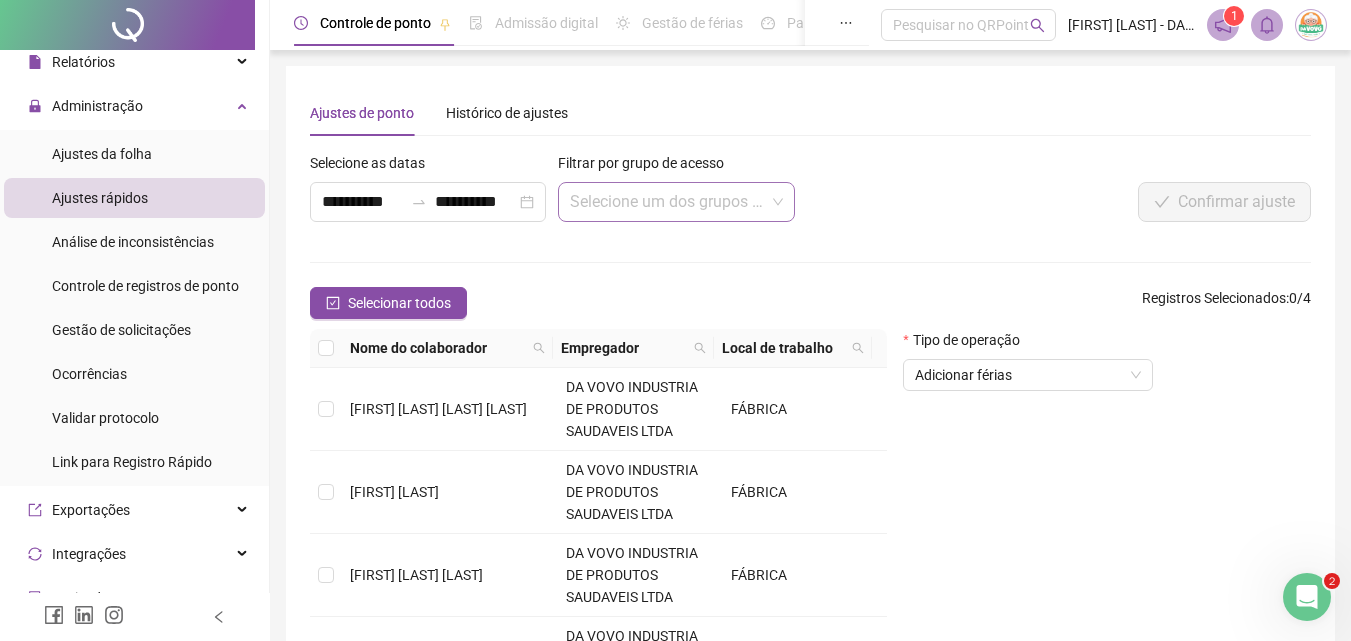 click at bounding box center (667, 202) 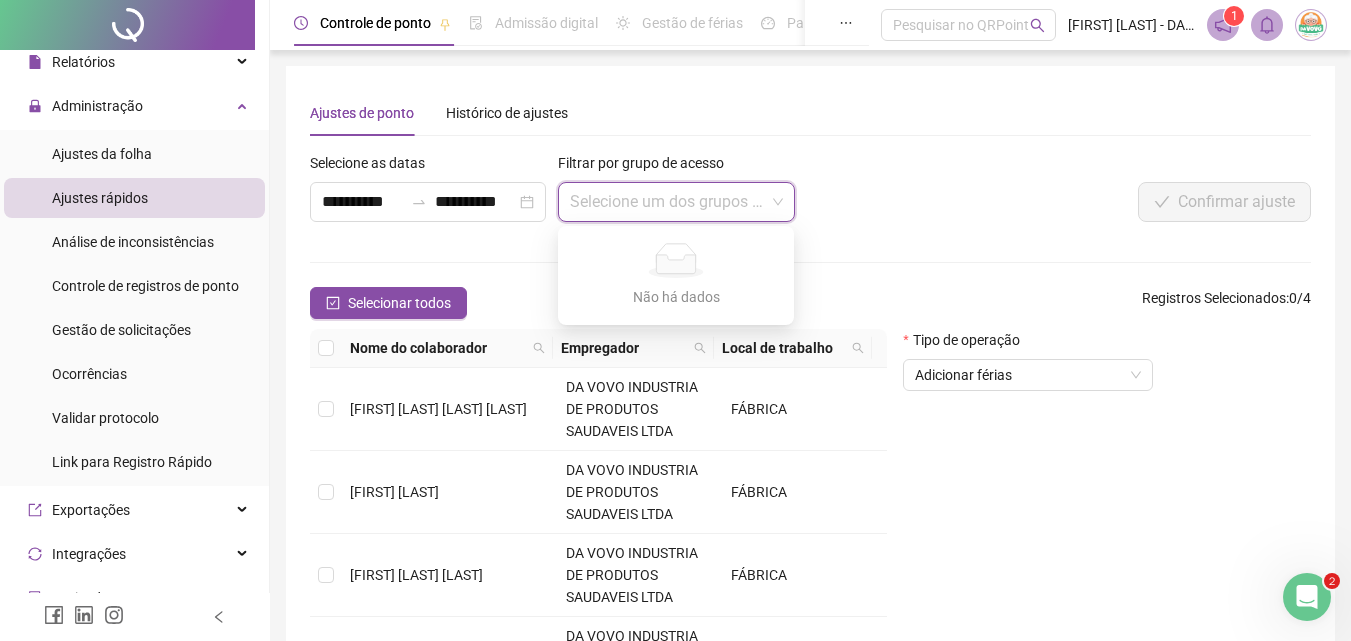 click at bounding box center [667, 202] 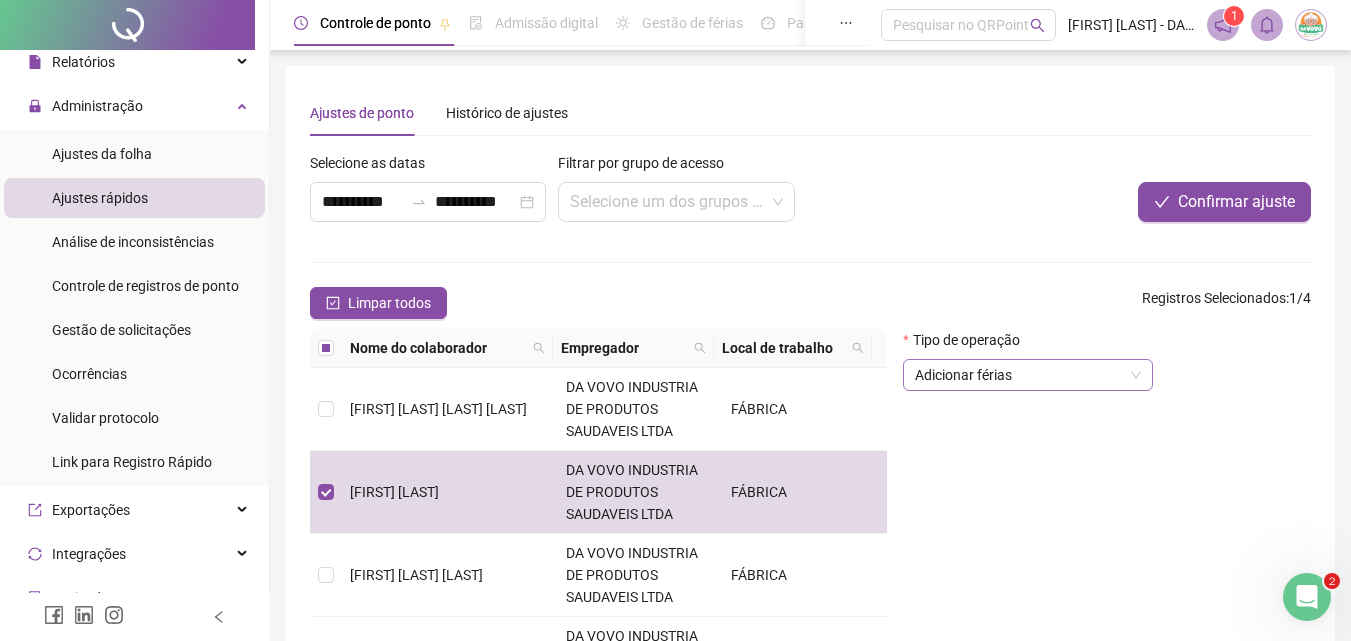 click on "Adicionar férias" at bounding box center [1028, 375] 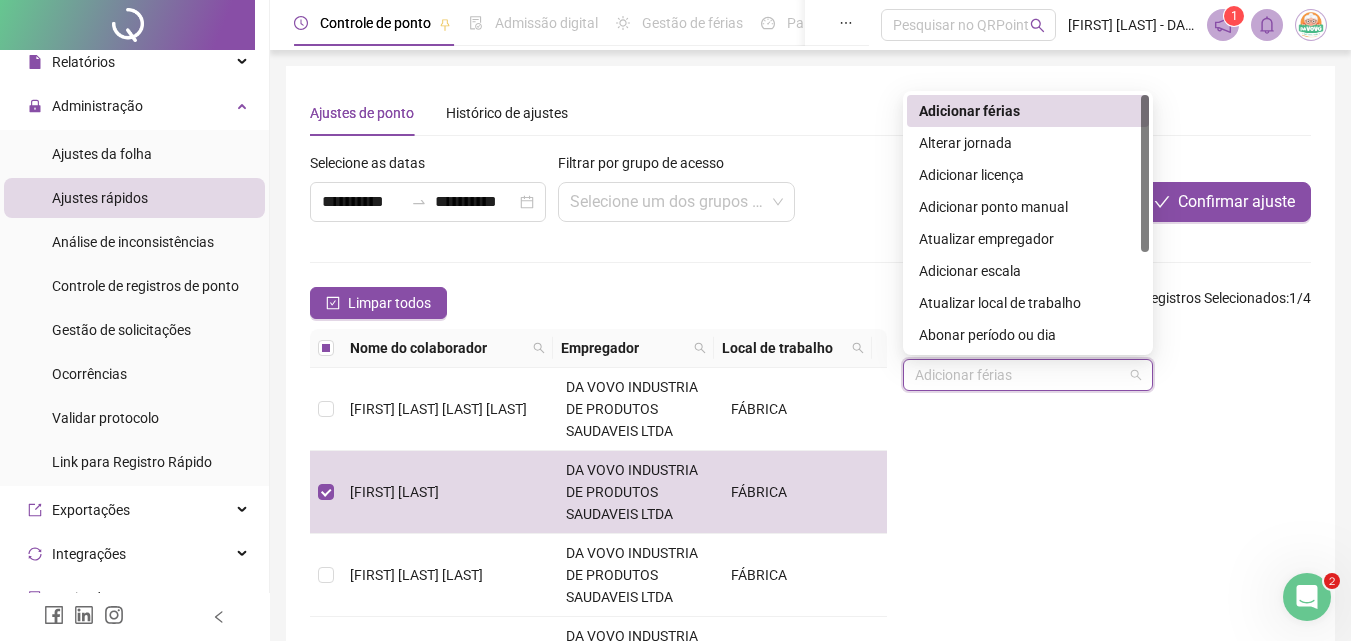 click on "Adicionar férias" at bounding box center [1028, 111] 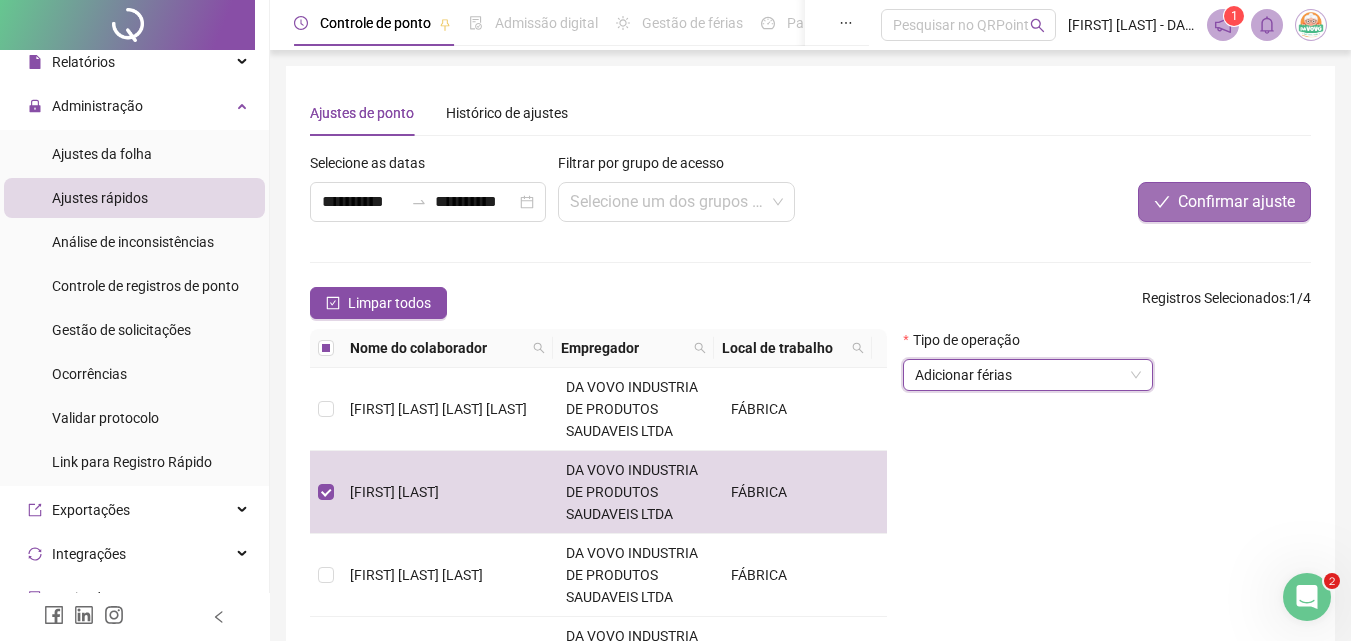 click on "Confirmar ajuste" at bounding box center (1236, 202) 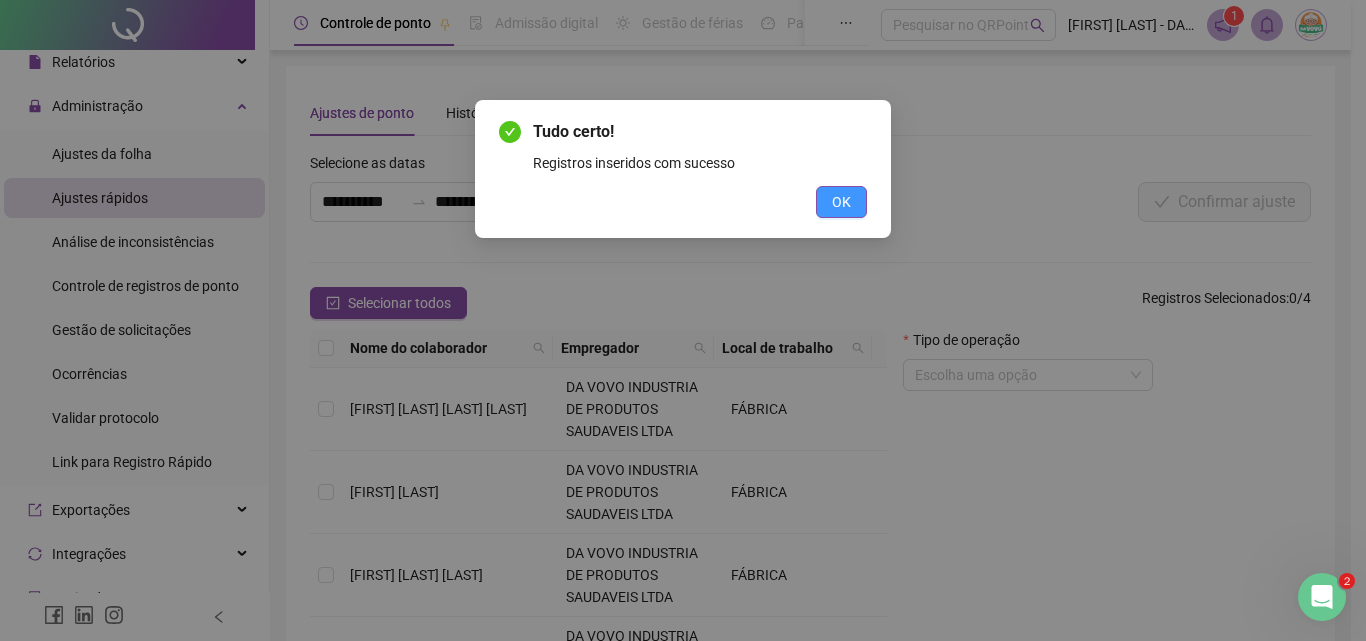click on "OK" at bounding box center [841, 202] 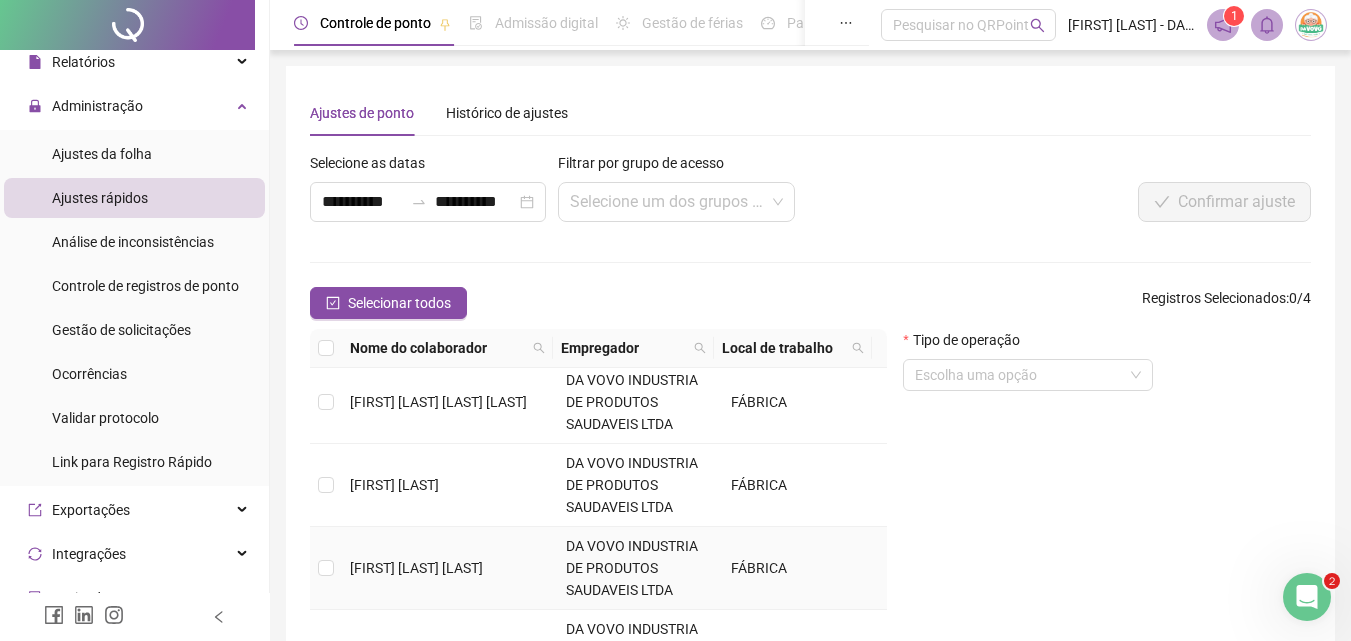 scroll, scrollTop: 0, scrollLeft: 0, axis: both 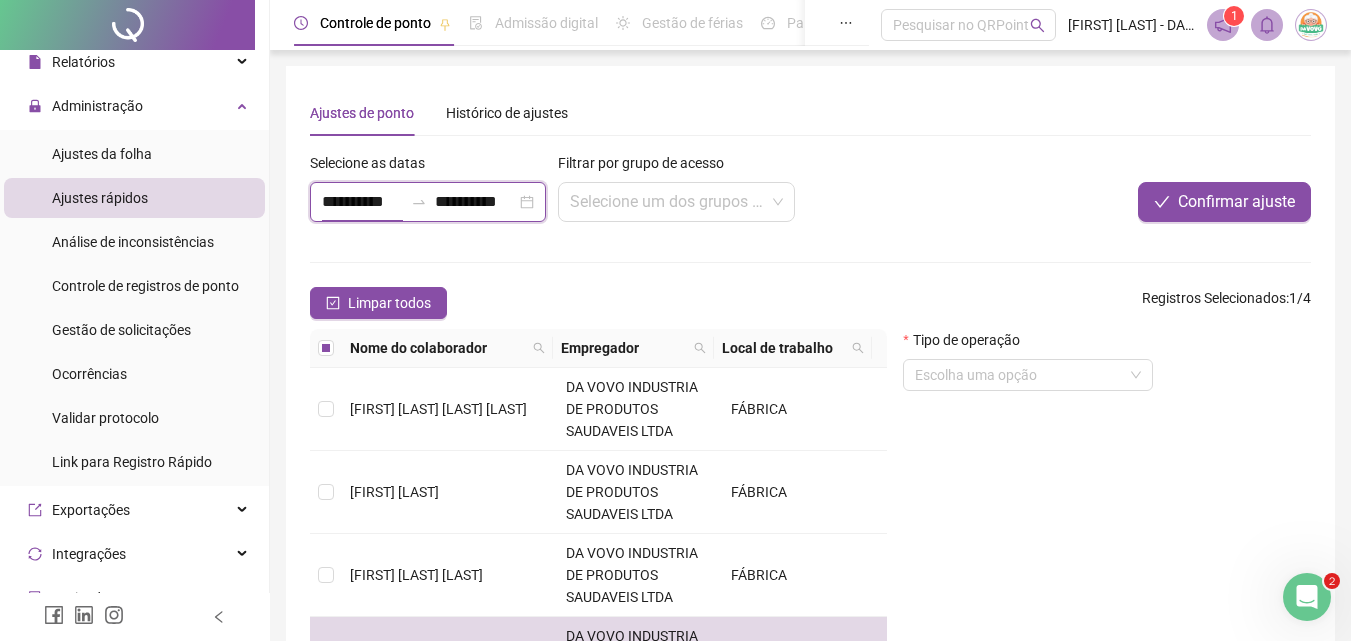 click on "**********" at bounding box center [362, 202] 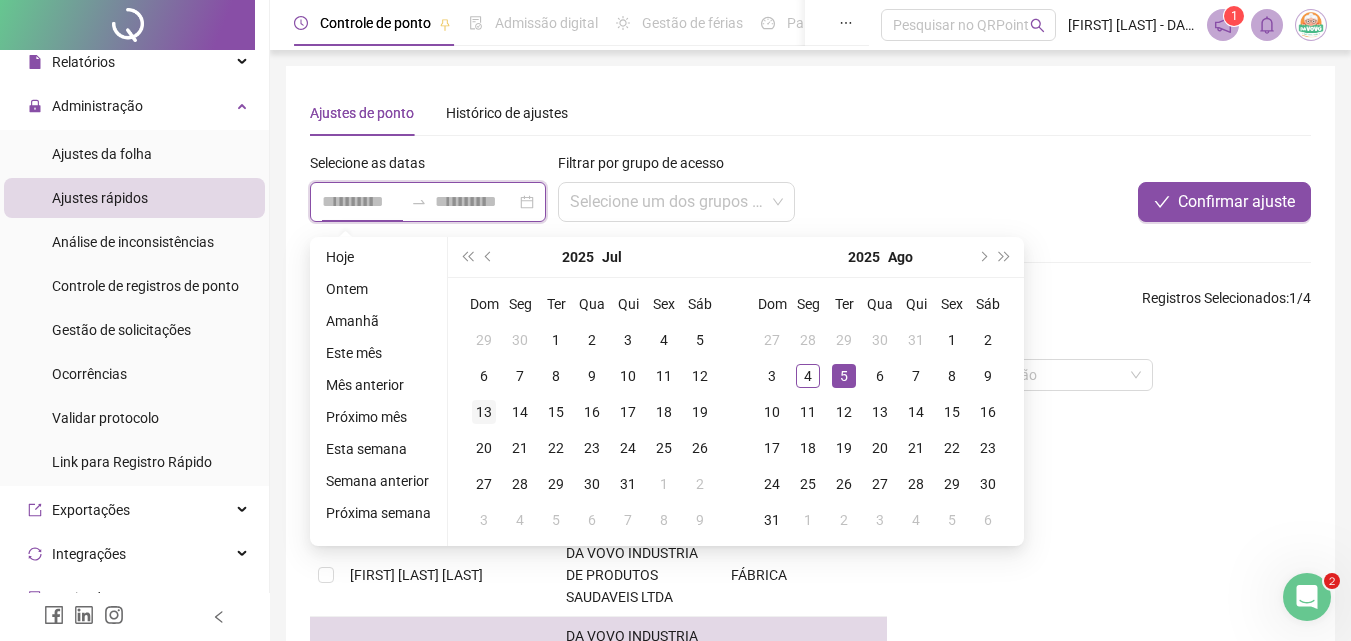 type on "**********" 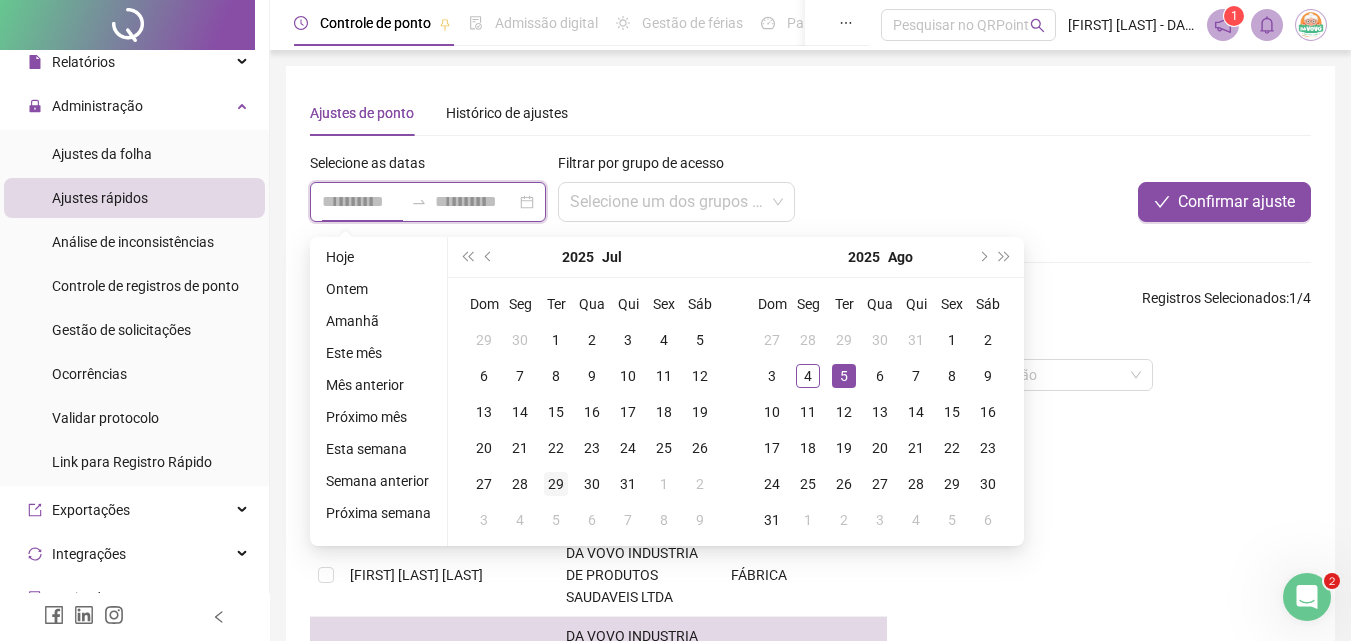type on "**********" 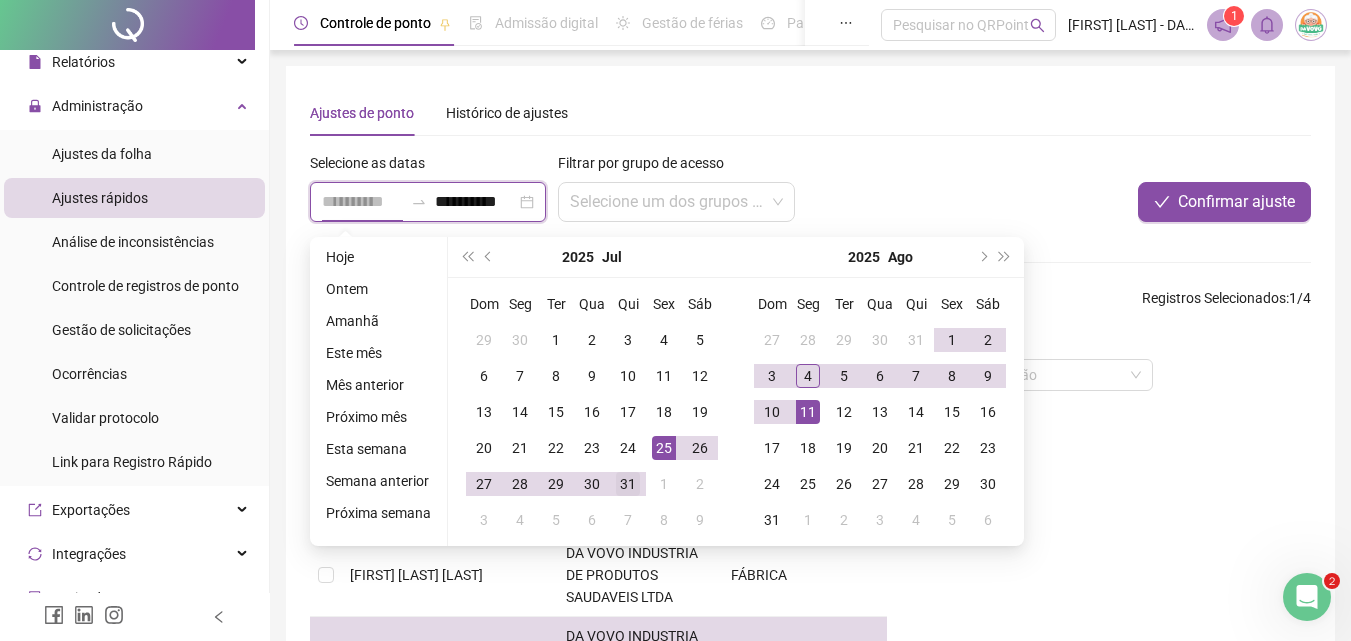 type on "**********" 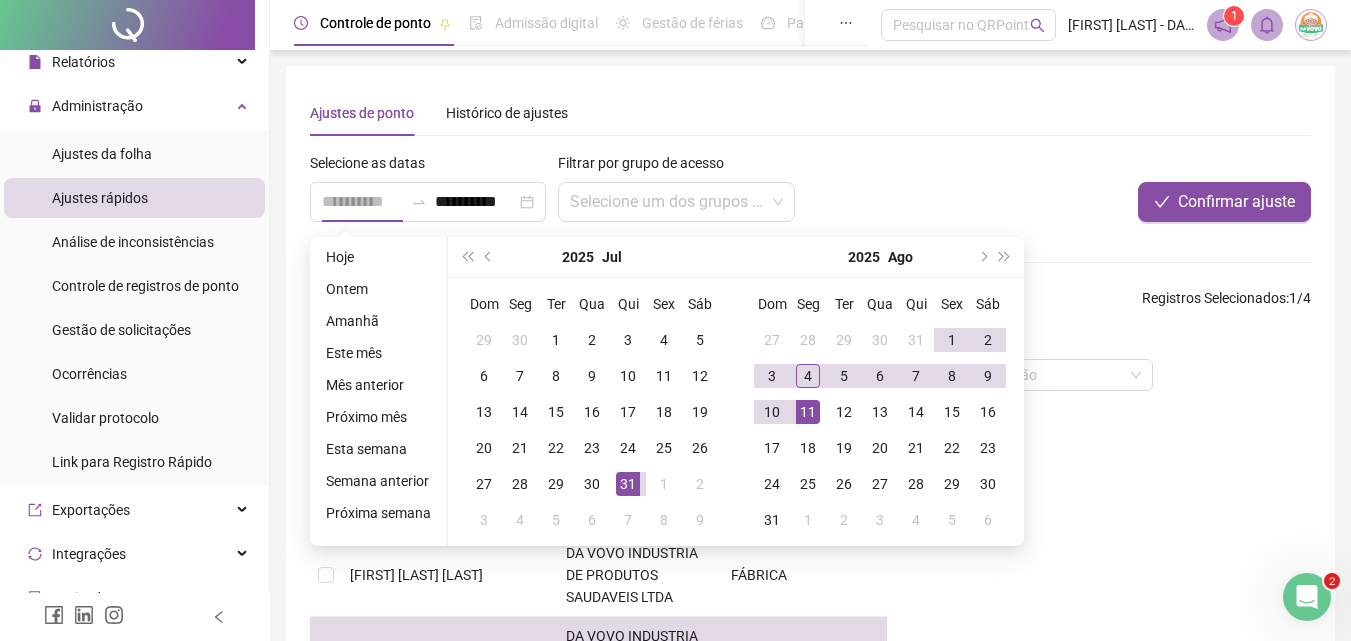 click on "31" at bounding box center (628, 484) 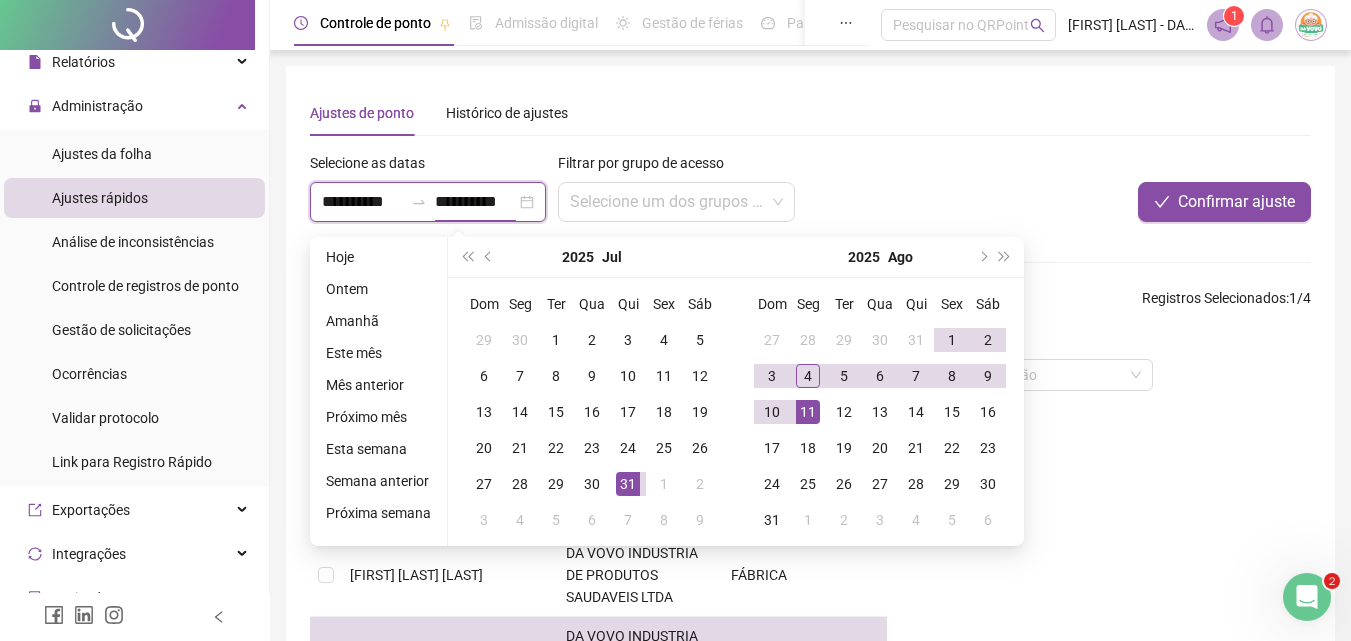 type on "**********" 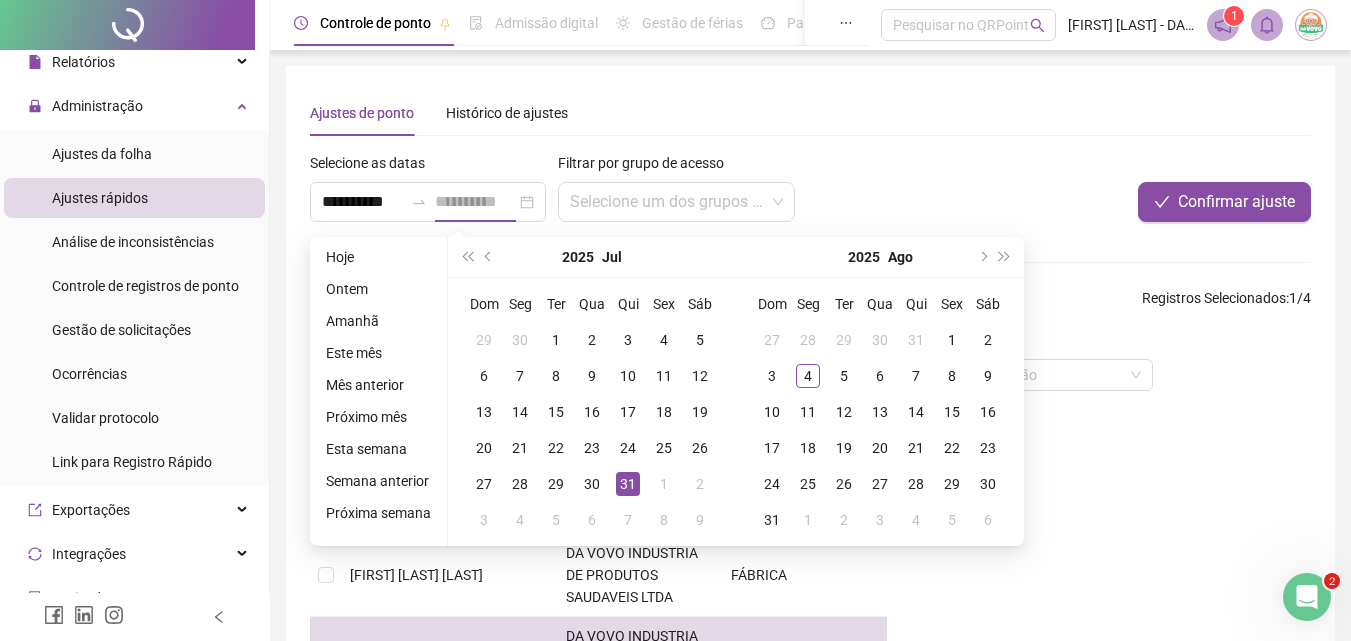 click on "31" at bounding box center (628, 484) 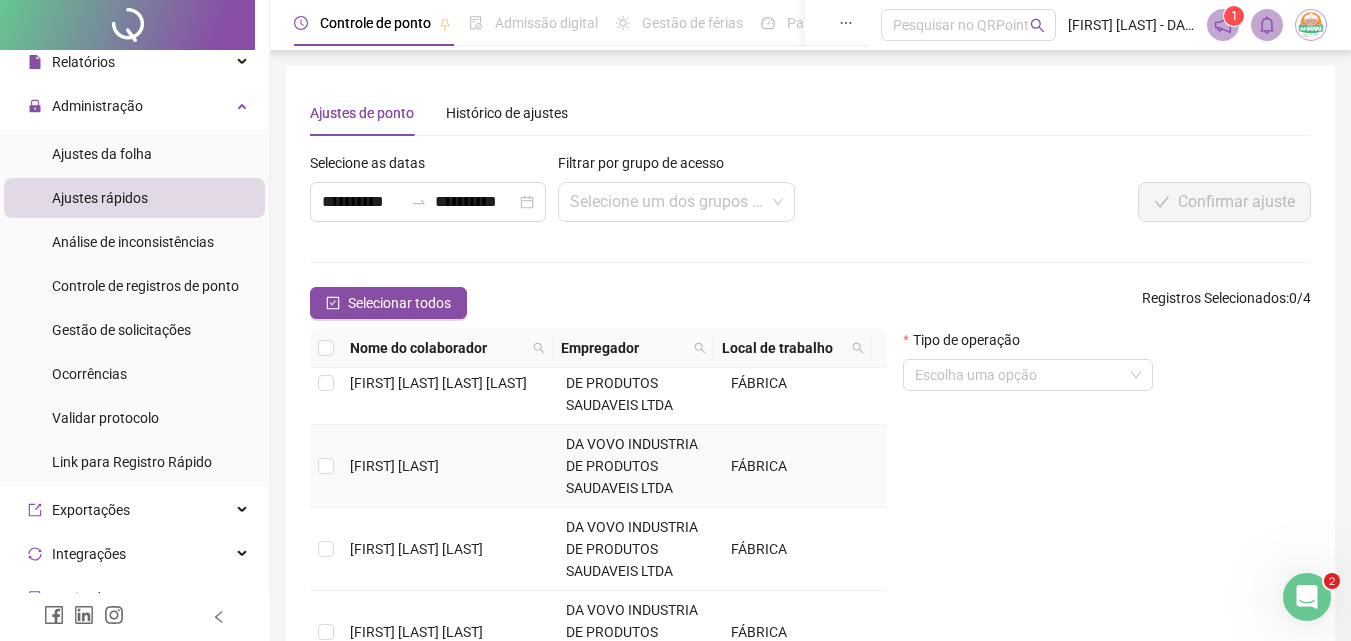 scroll, scrollTop: 32, scrollLeft: 0, axis: vertical 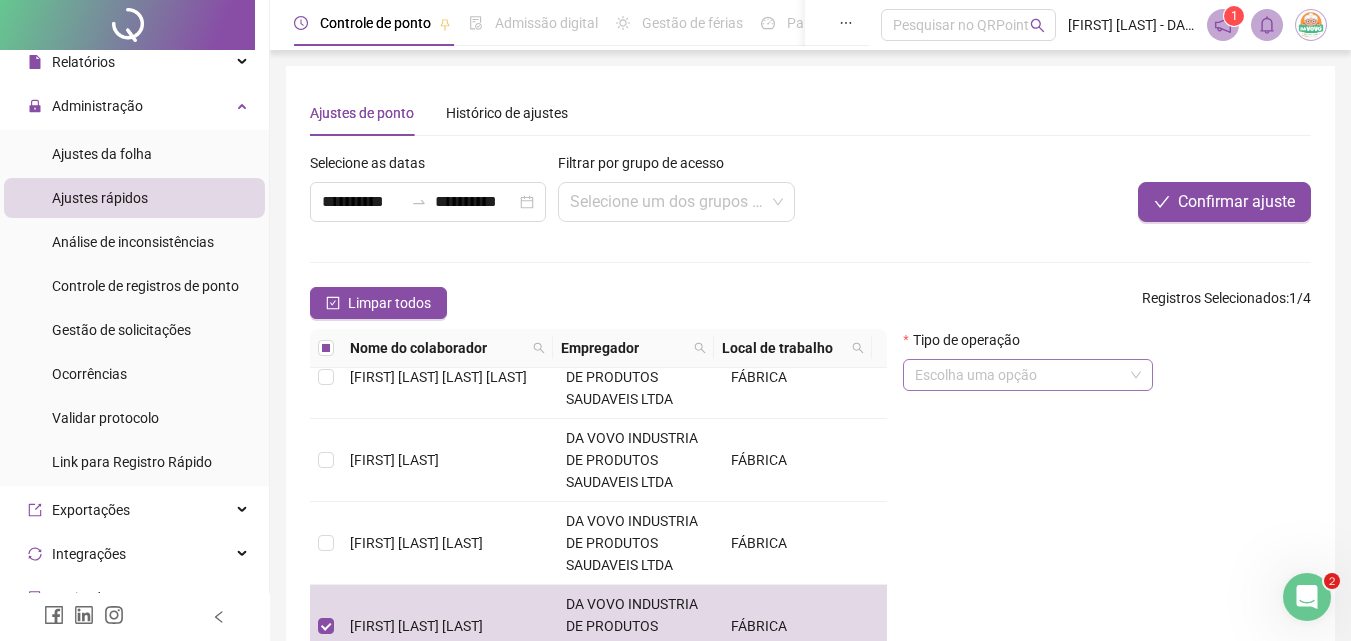 click at bounding box center [1019, 375] 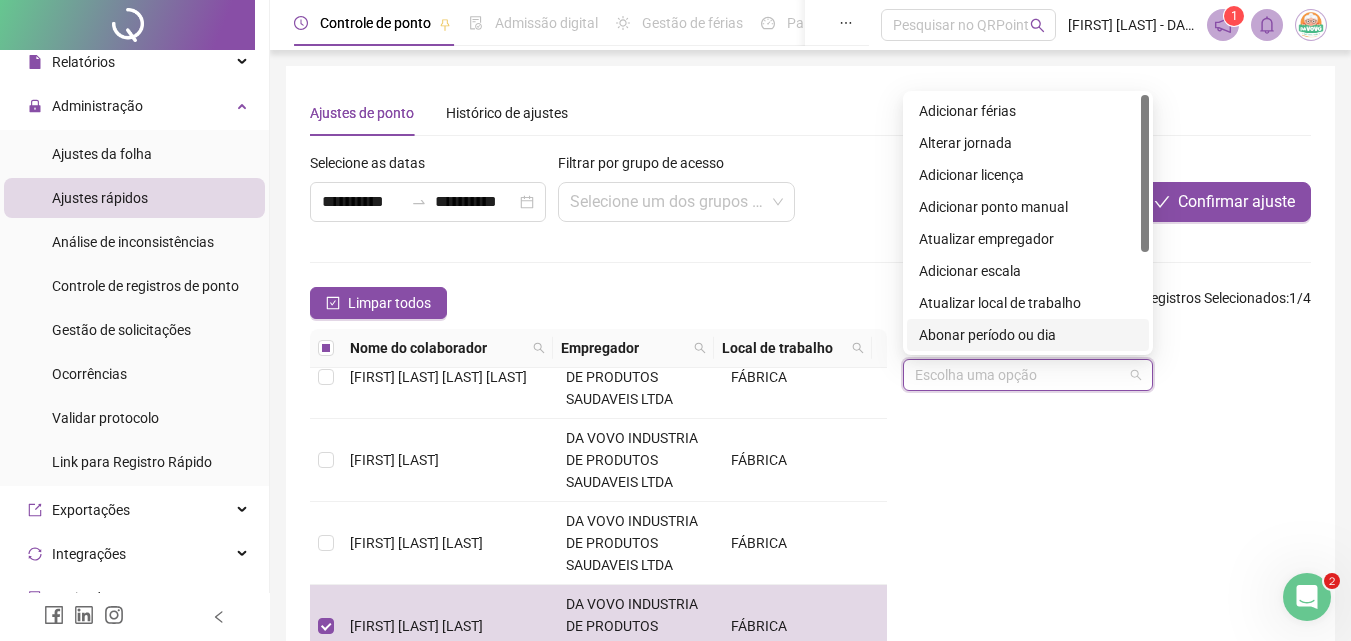 click on "Abonar período ou dia" at bounding box center (1028, 335) 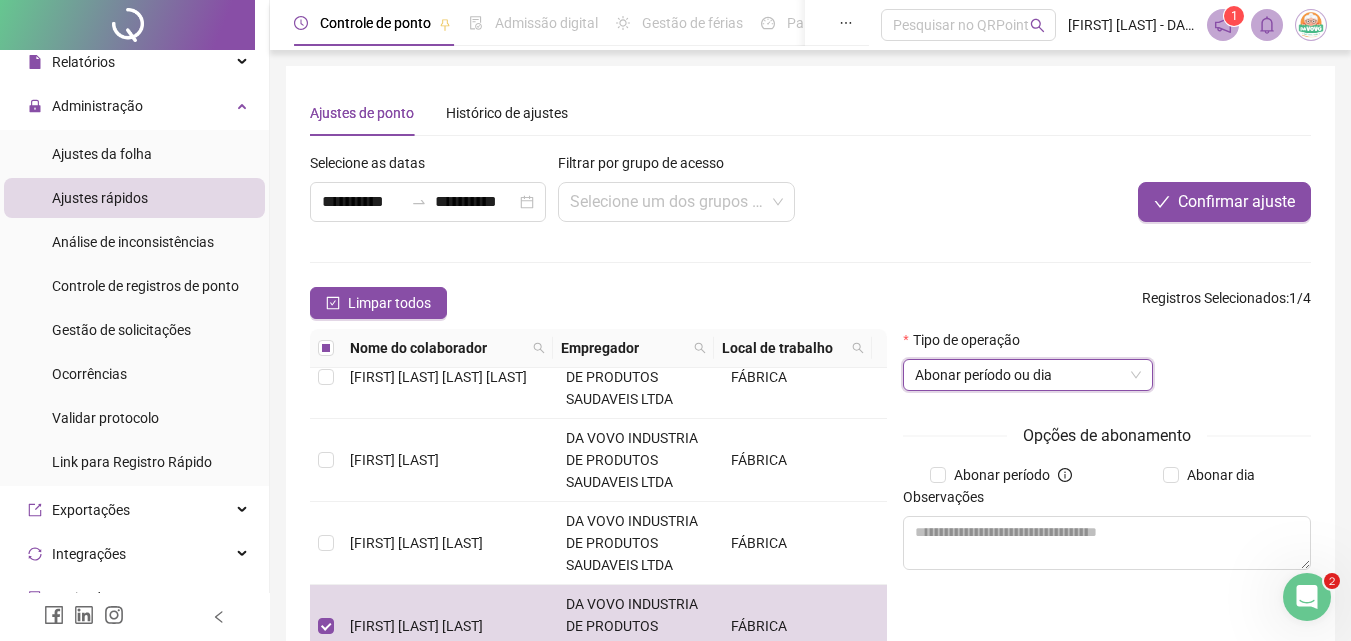 scroll, scrollTop: 100, scrollLeft: 0, axis: vertical 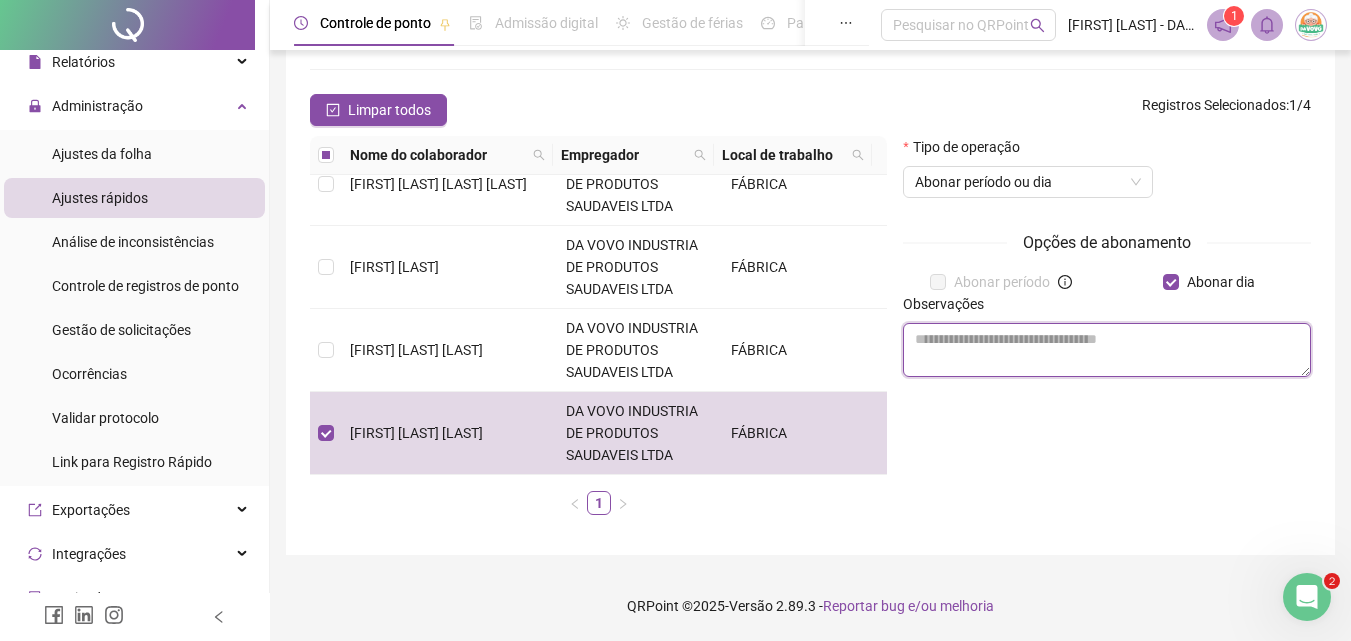 click at bounding box center [1107, 350] 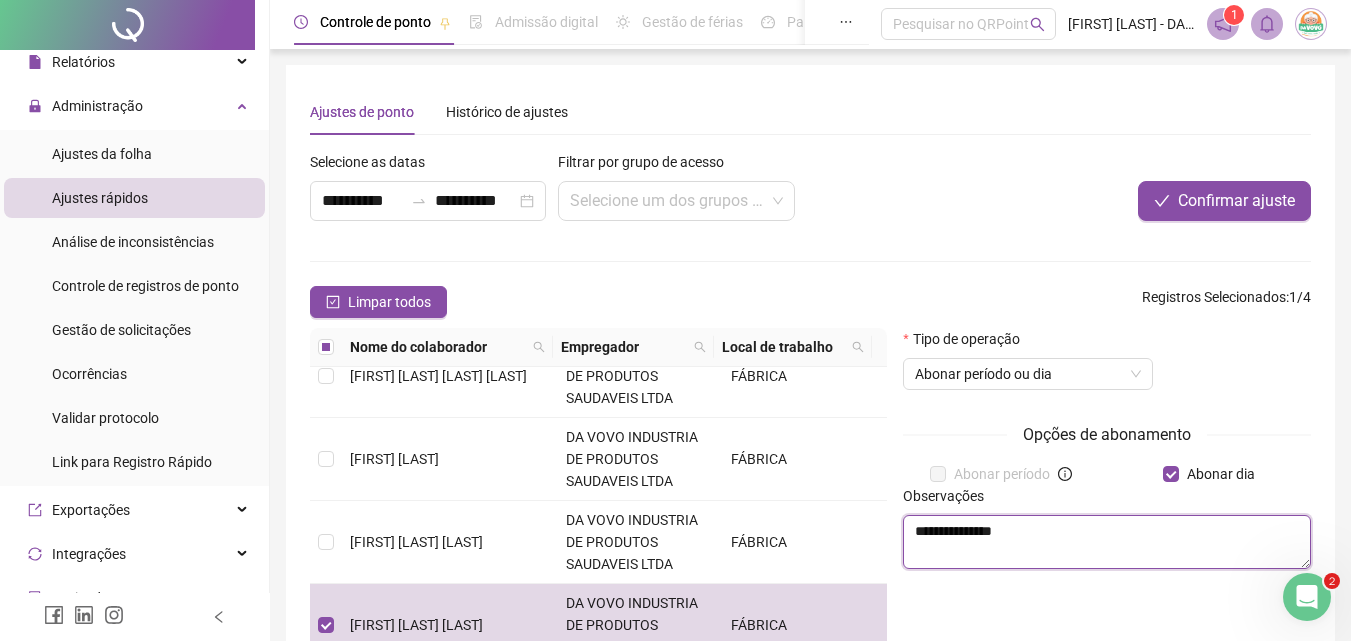 scroll, scrollTop: 0, scrollLeft: 0, axis: both 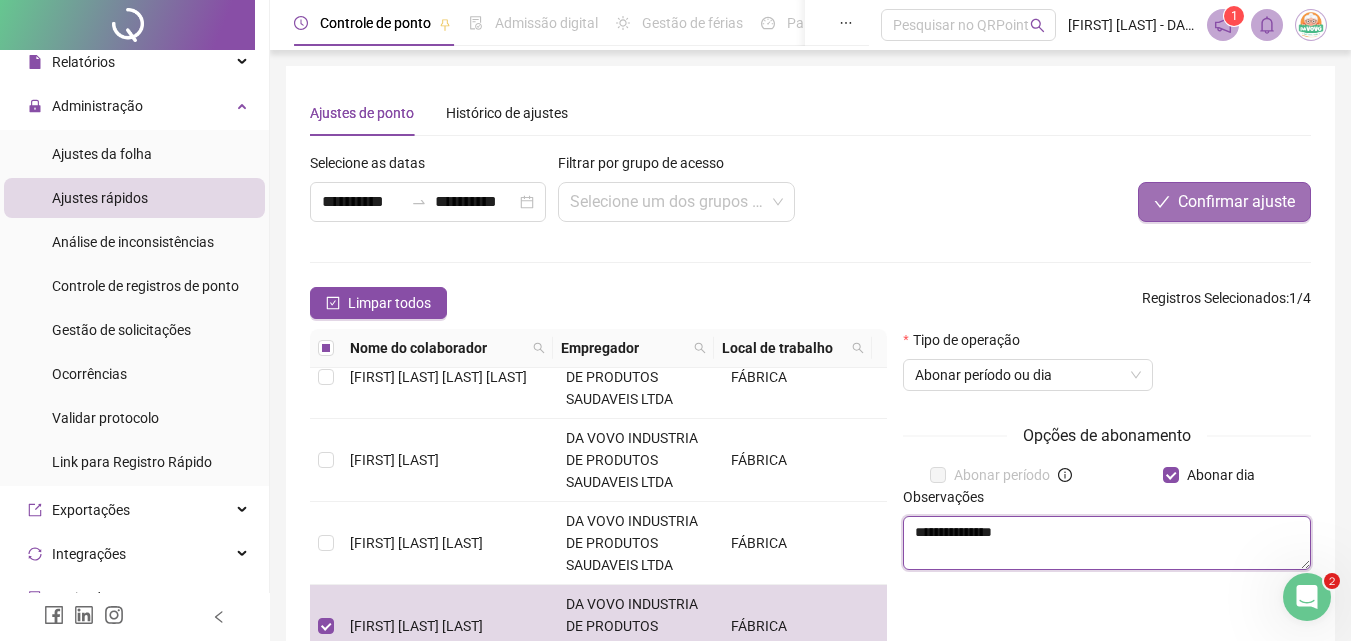 type on "**********" 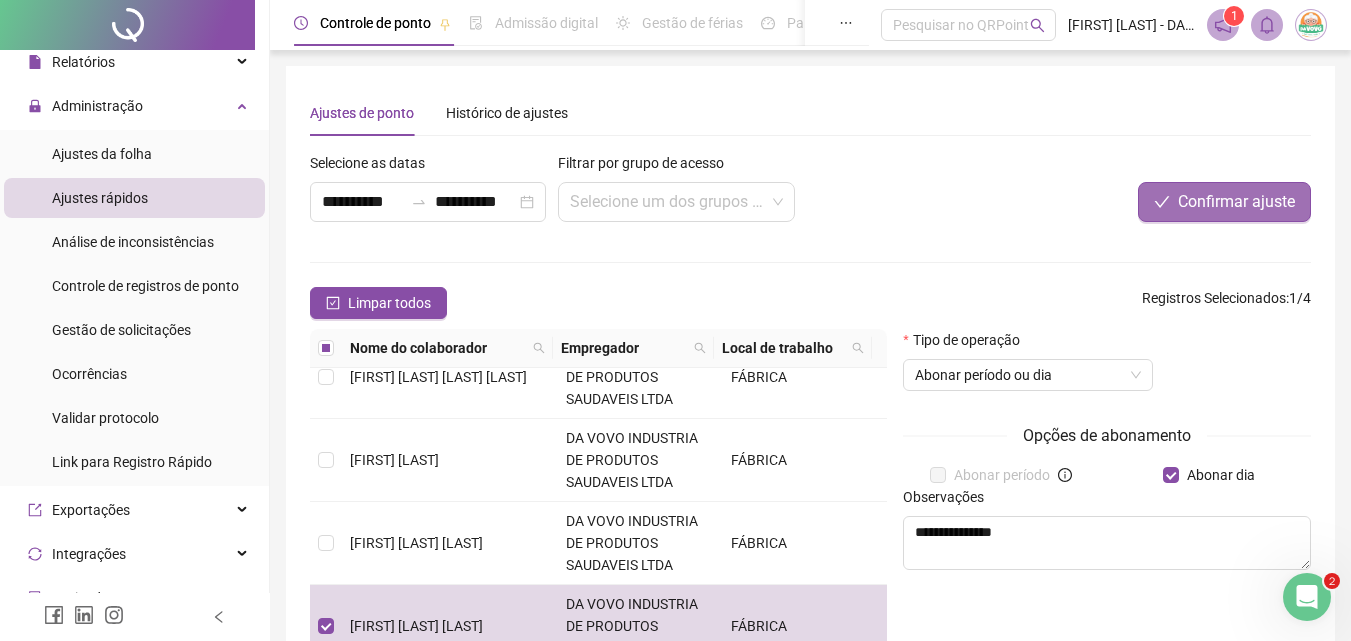 click on "Confirmar ajuste" at bounding box center (1236, 202) 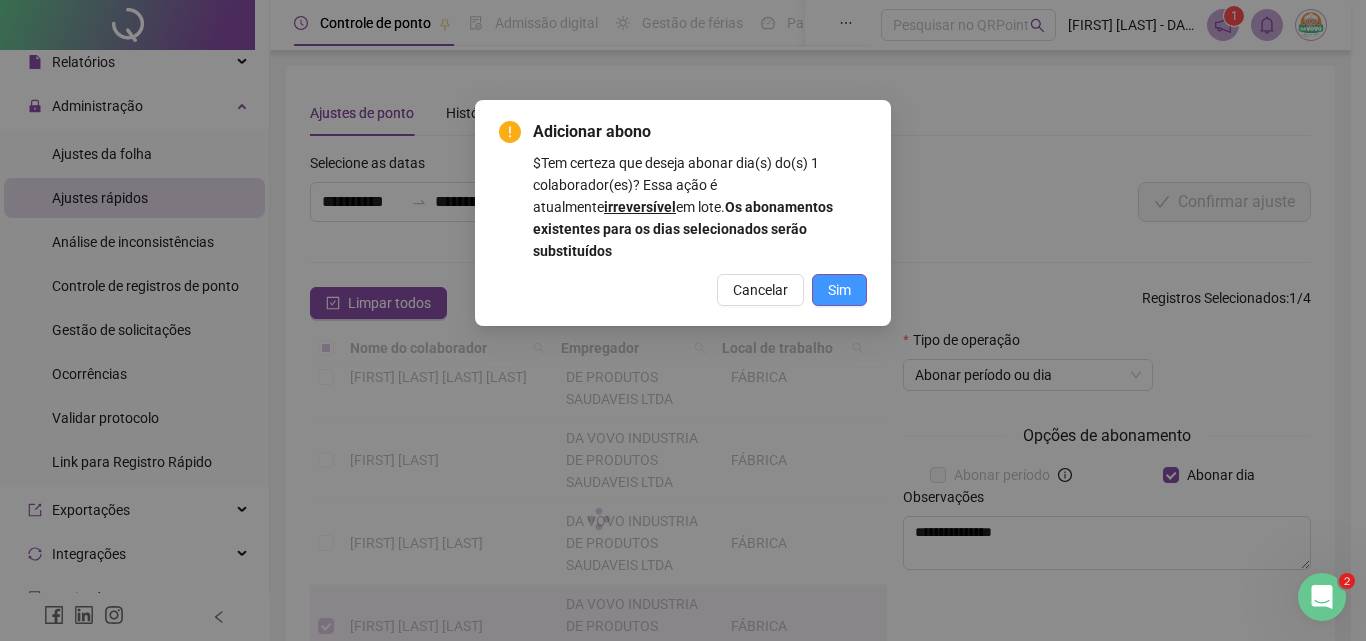 click on "Sim" at bounding box center (839, 290) 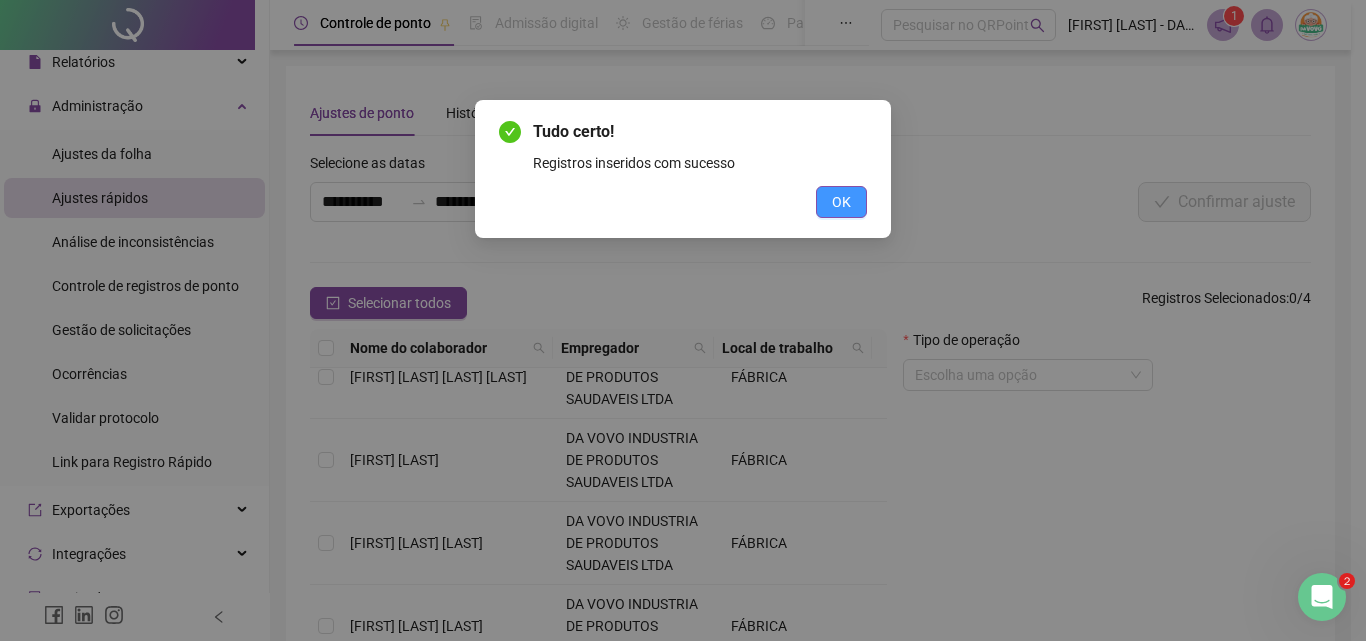 click on "OK" at bounding box center (841, 202) 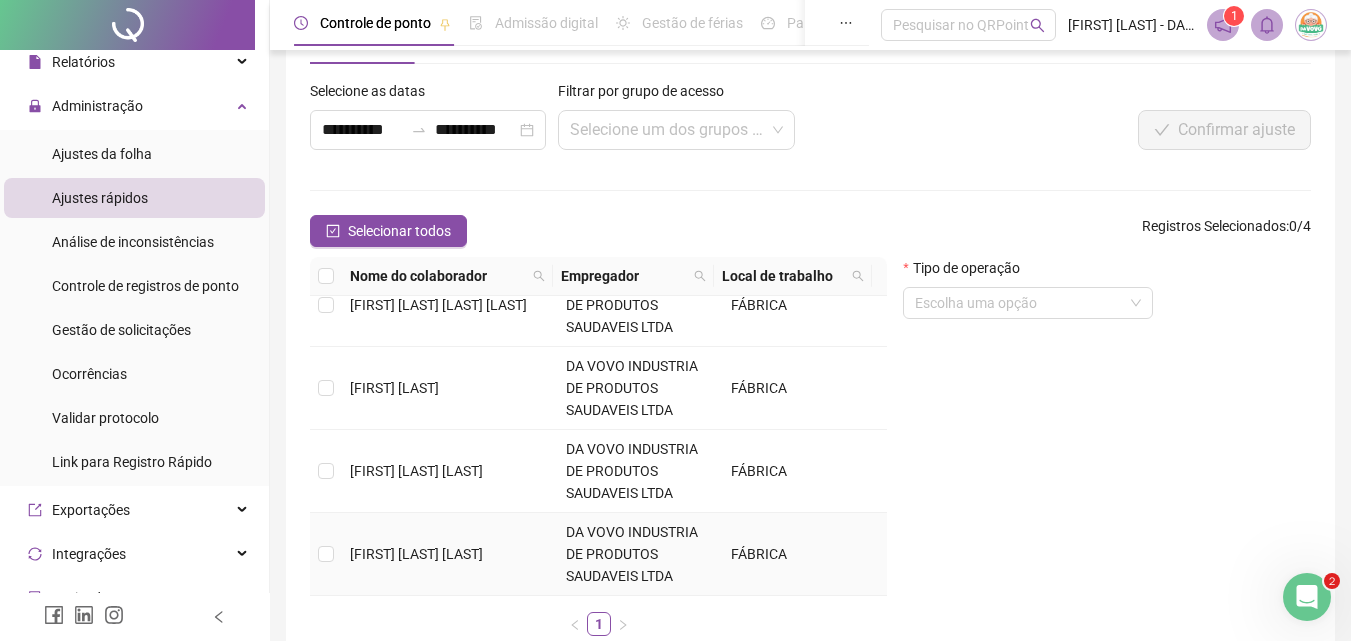 scroll, scrollTop: 193, scrollLeft: 0, axis: vertical 